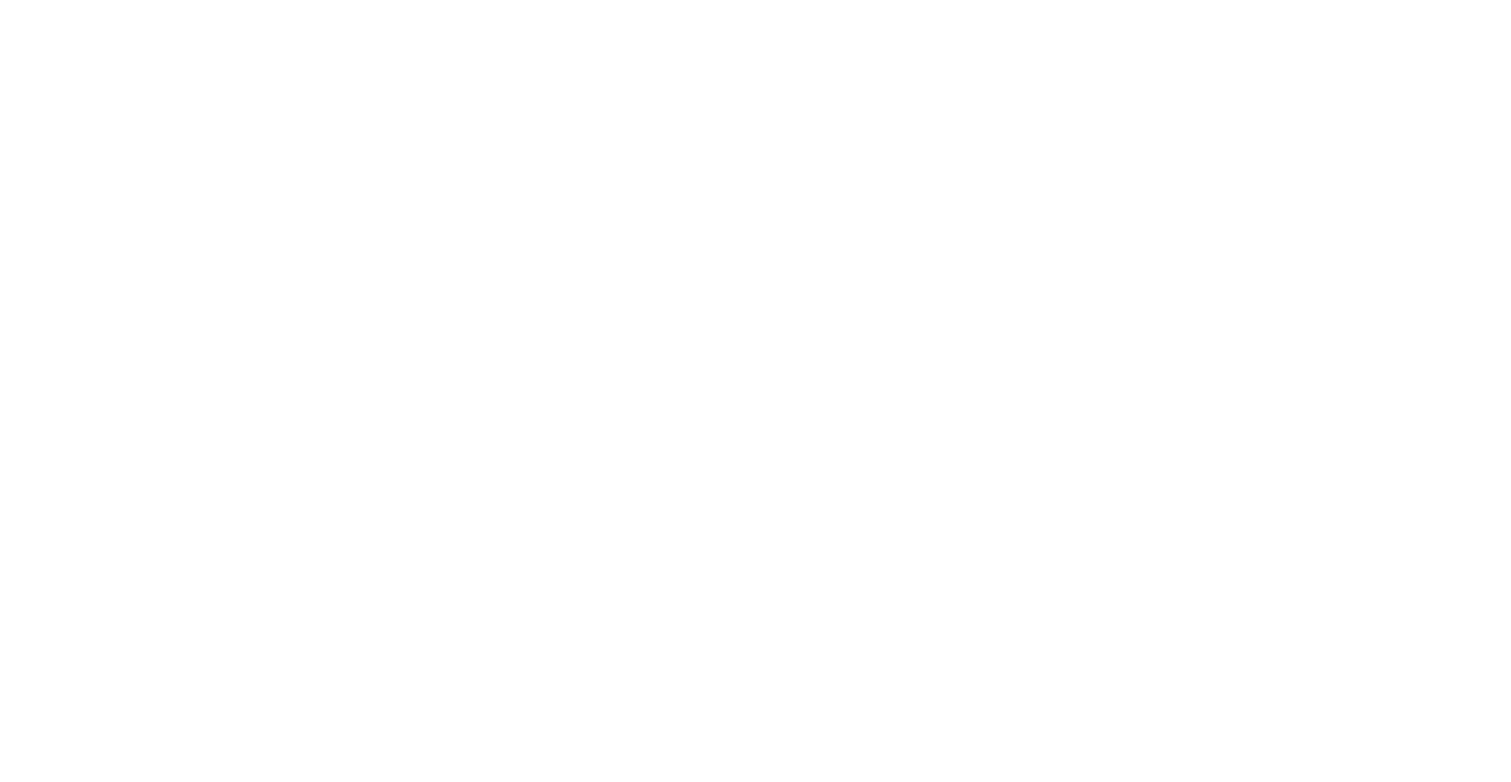 scroll, scrollTop: 0, scrollLeft: 0, axis: both 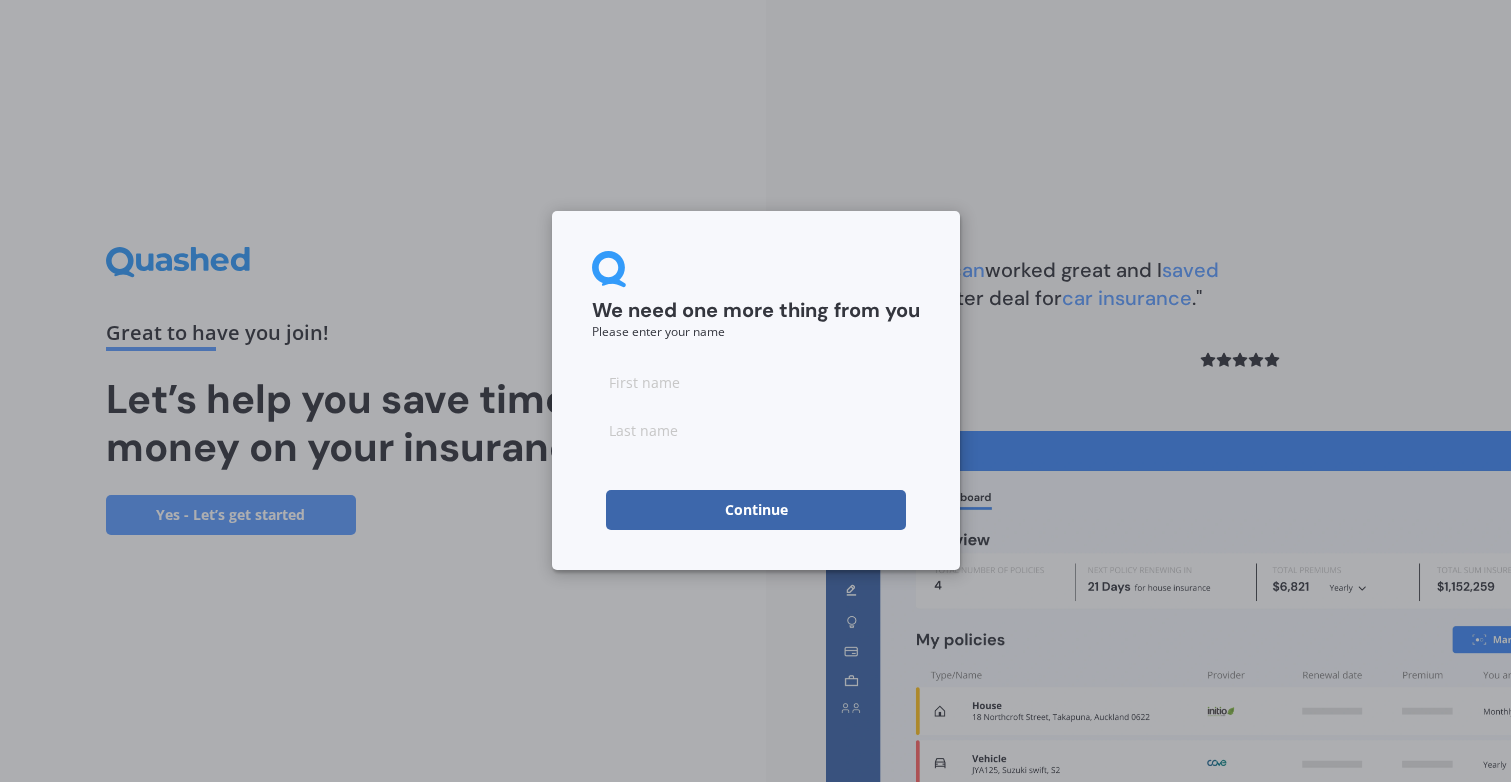 click at bounding box center (756, 382) 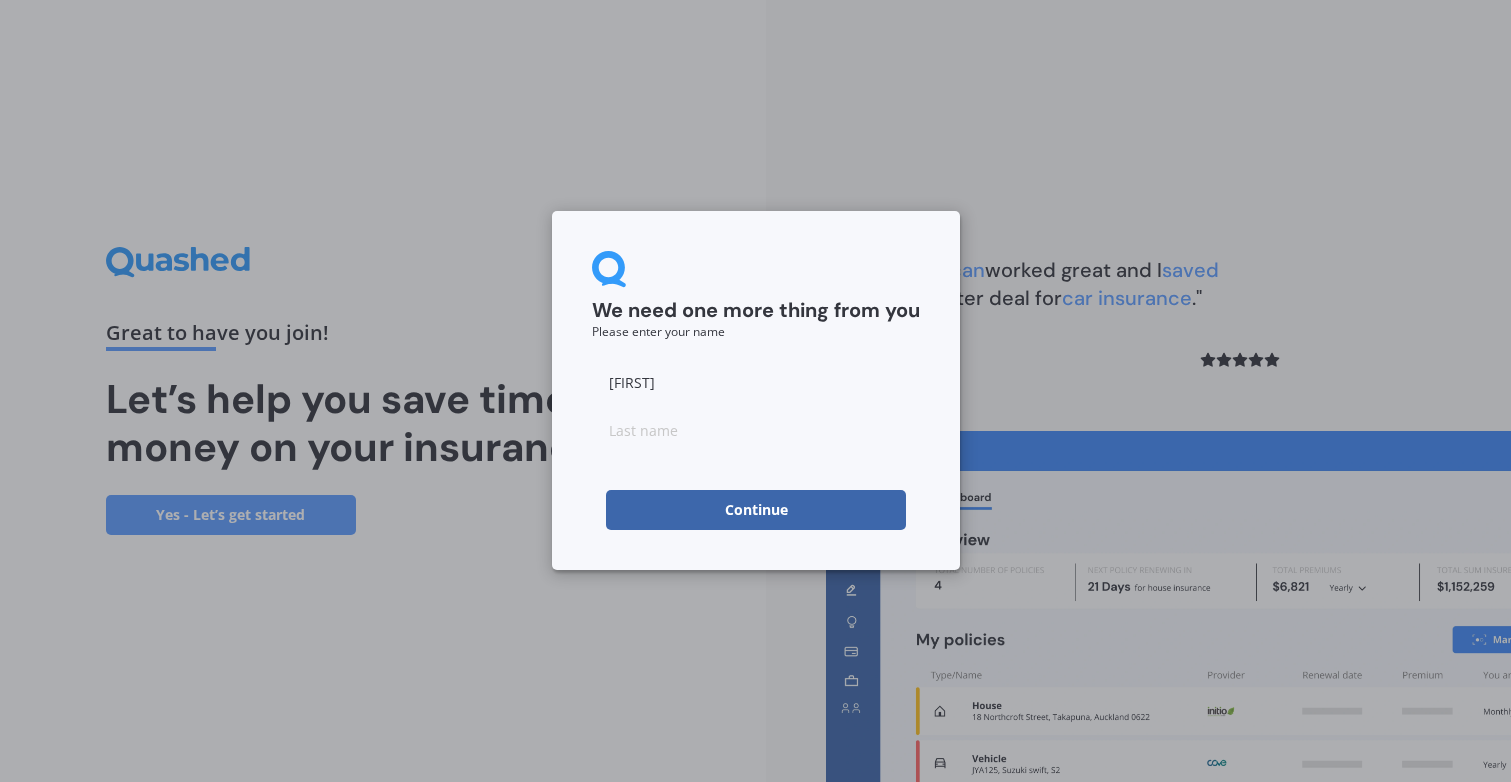 type on "[FIRST]" 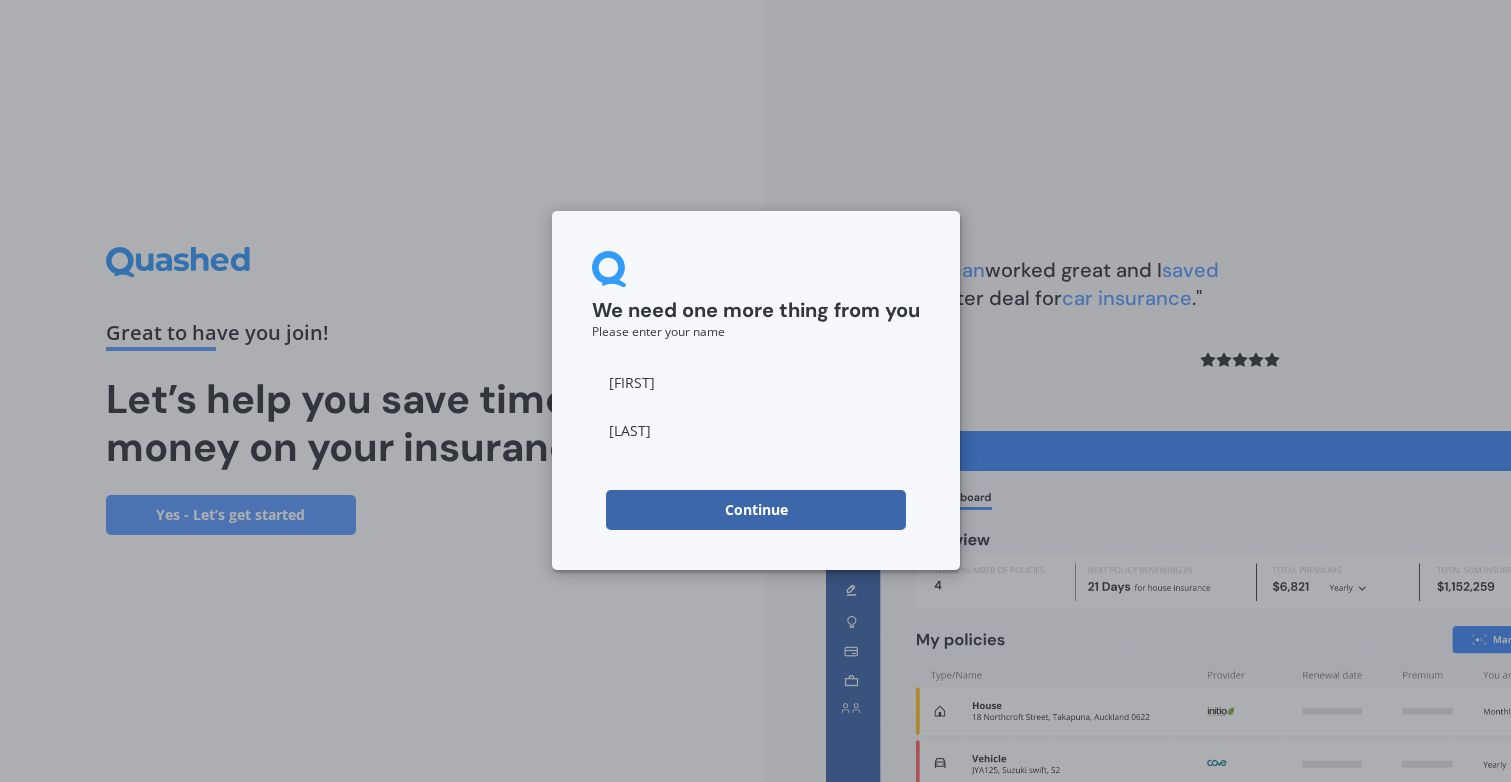 type on "[LAST]" 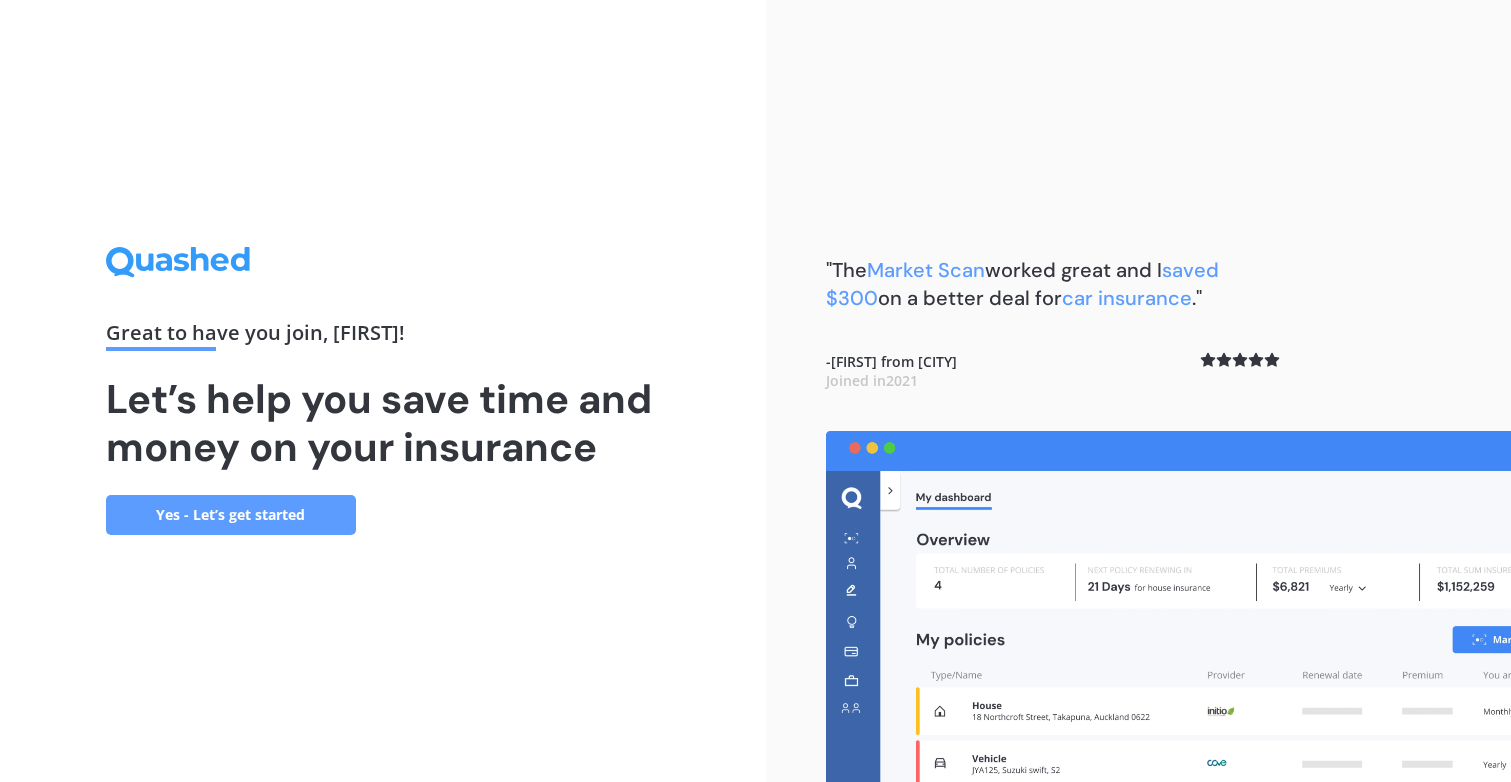 click on "Yes - Let’s get started" at bounding box center (231, 515) 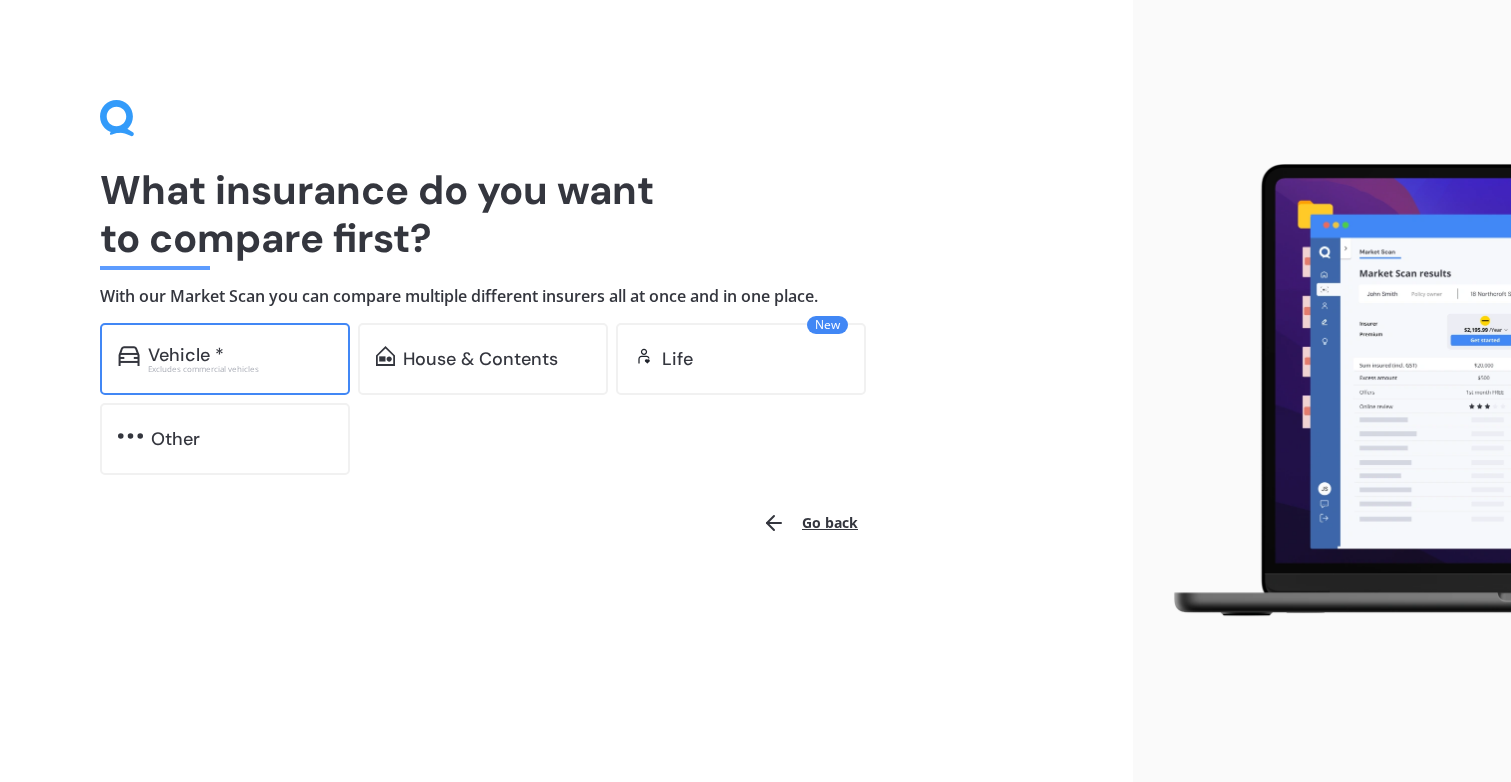 click on "Vehicle * Excludes commercial vehicles" at bounding box center [225, 359] 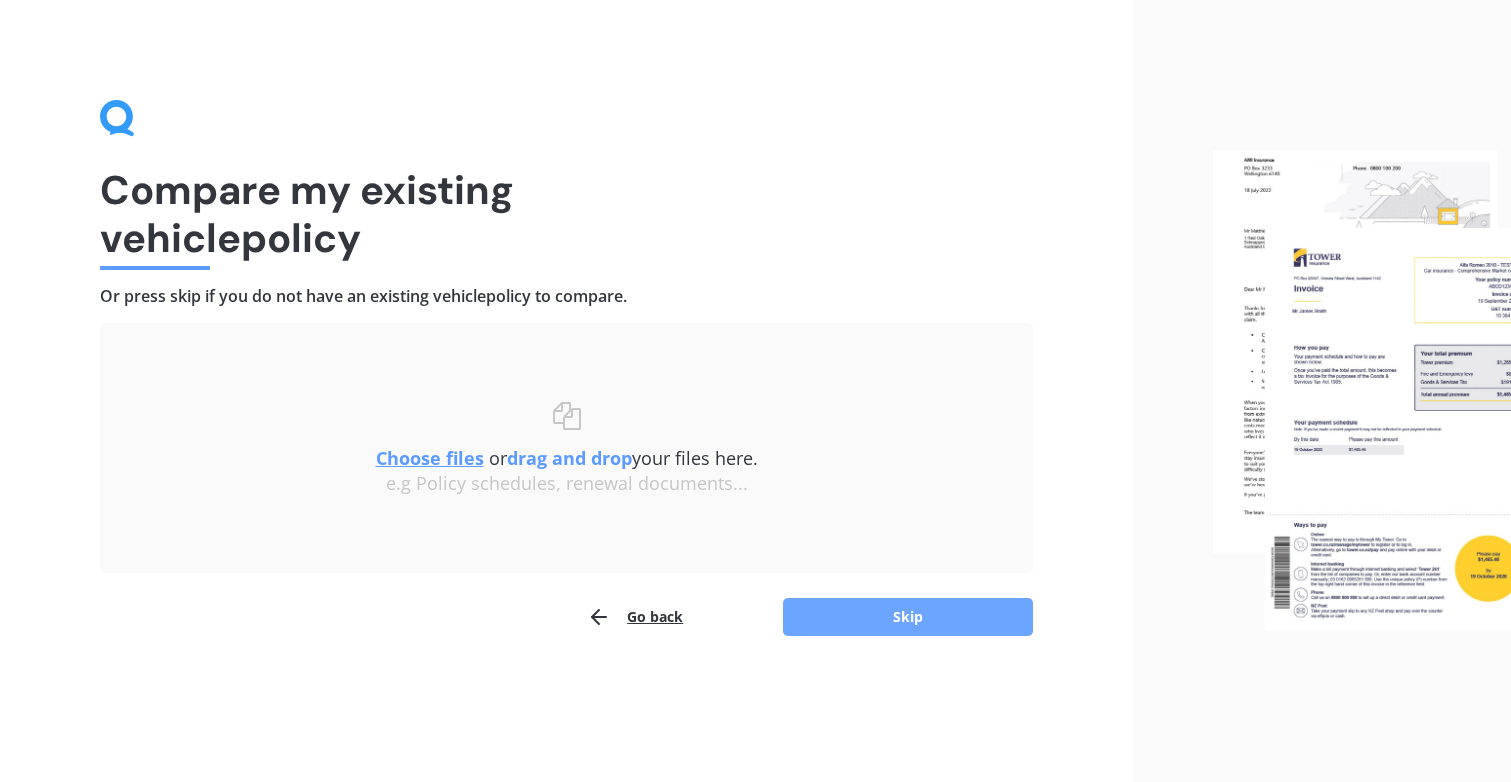 click on "Skip" at bounding box center (908, 617) 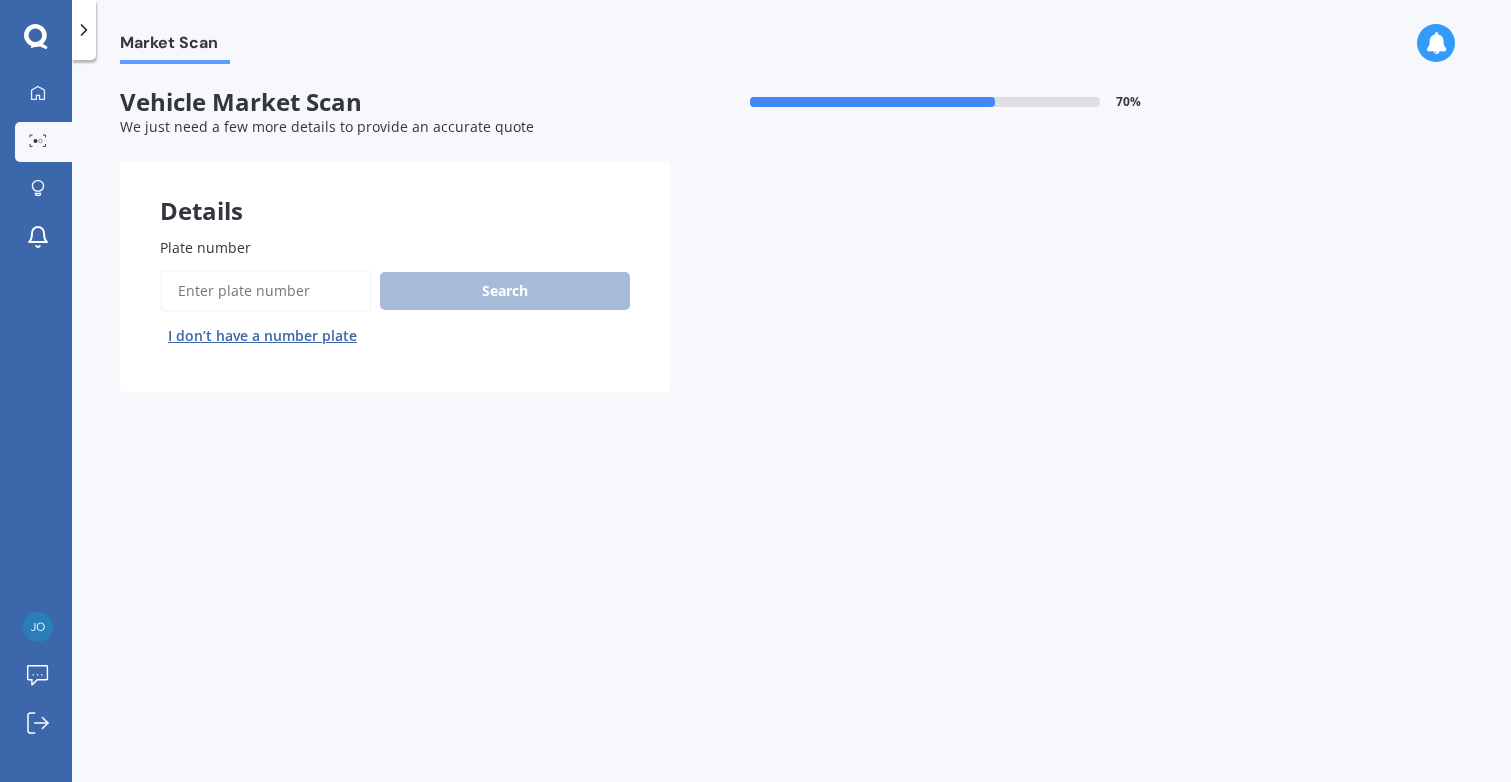 click on "Plate number" at bounding box center (266, 291) 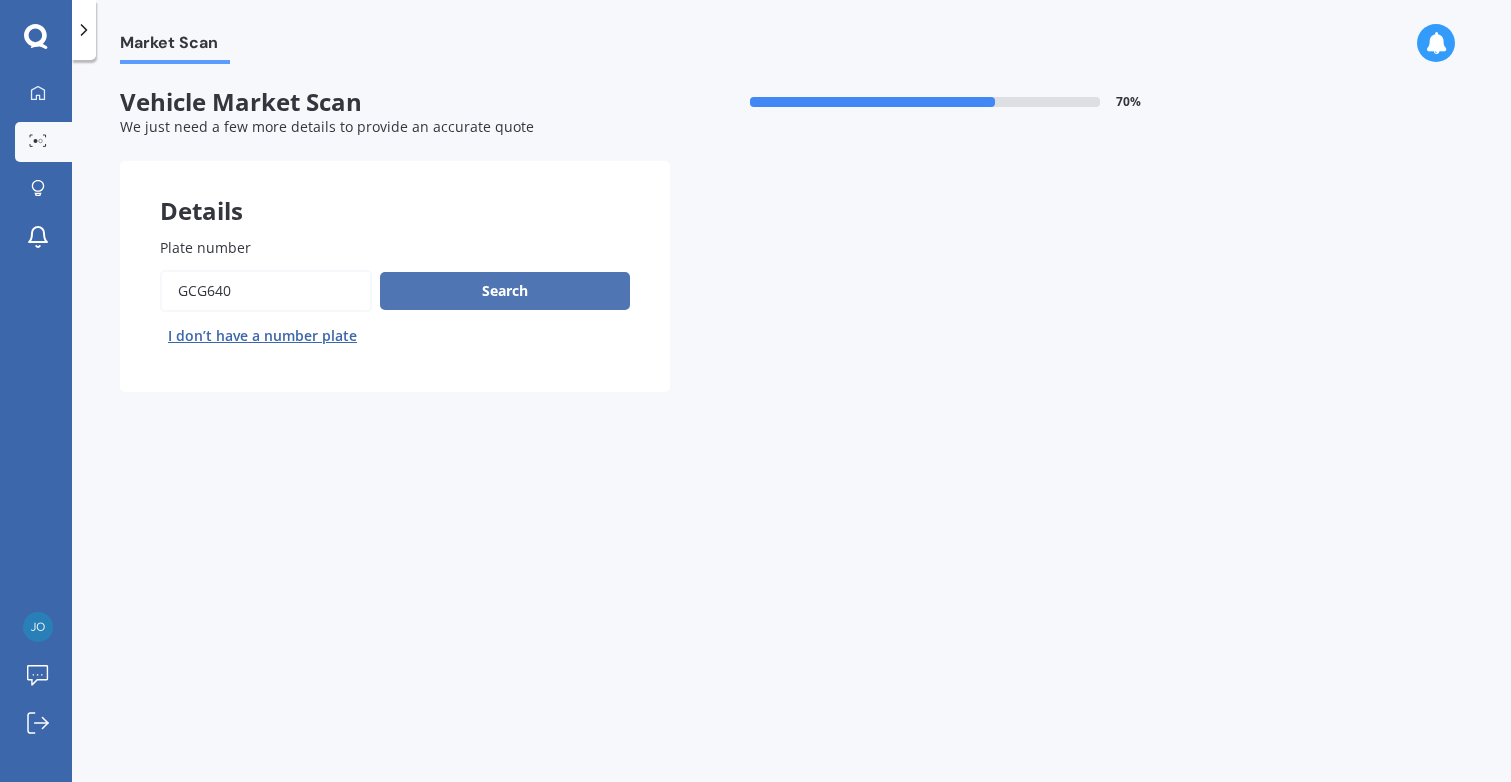 type on "GCG640" 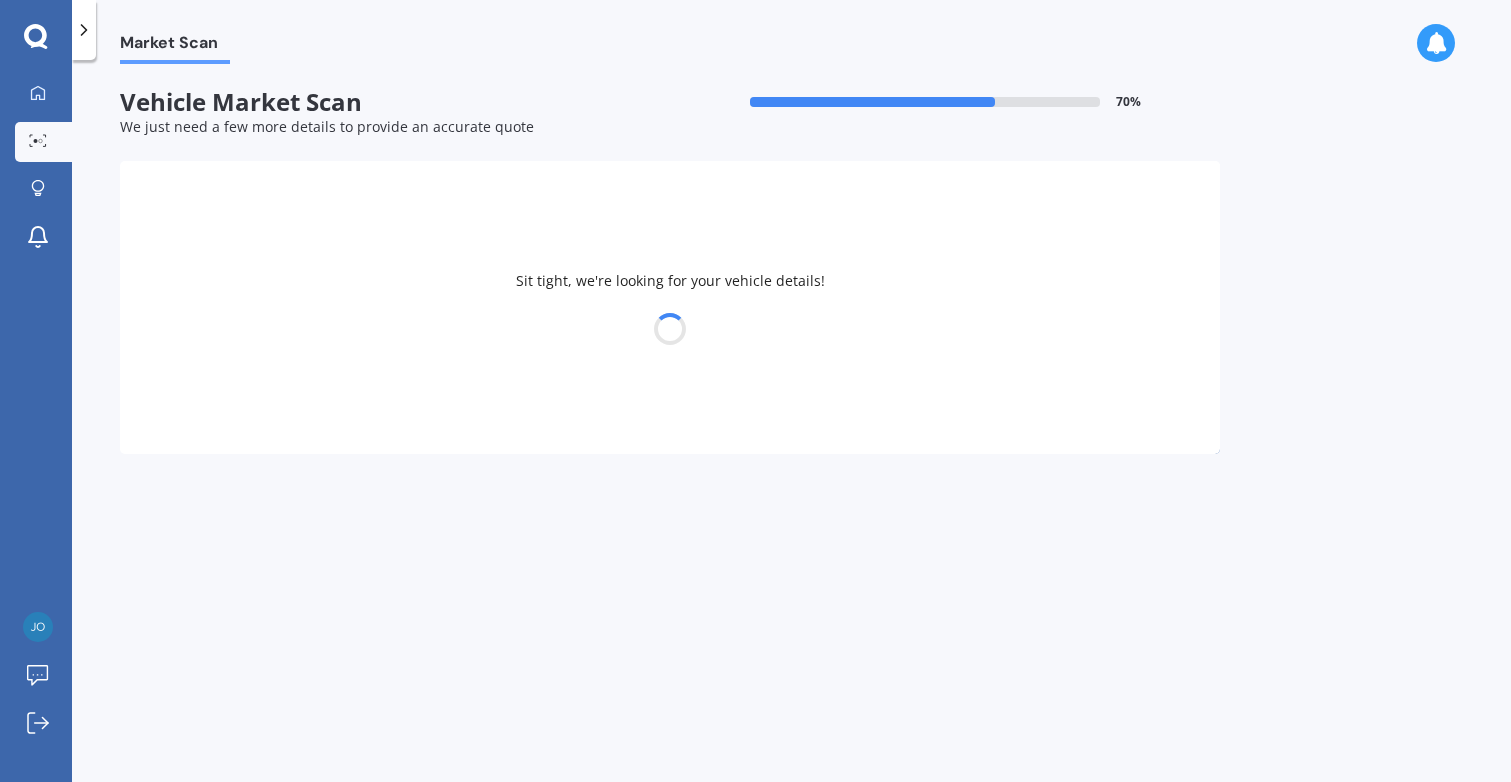 select on "KIA" 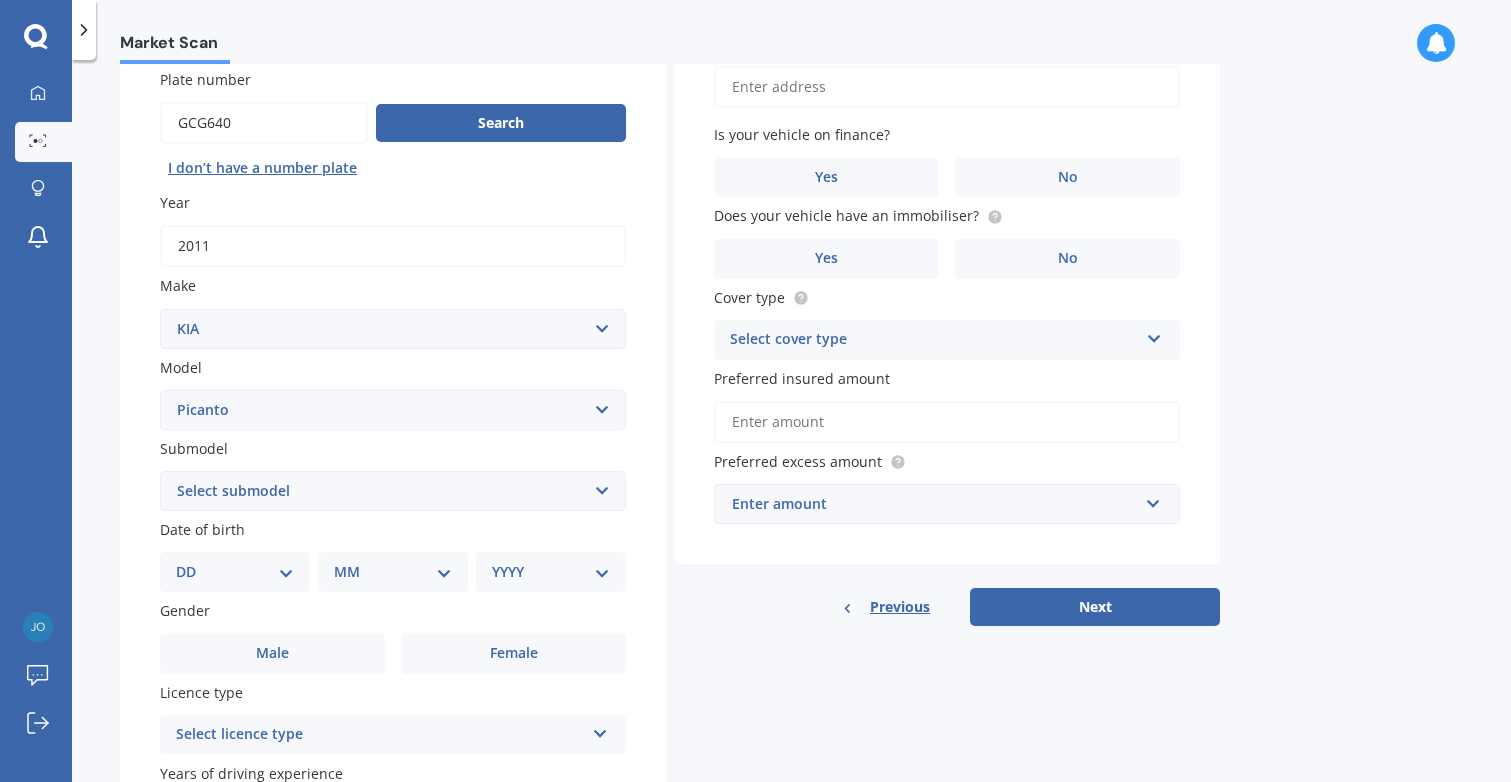 scroll, scrollTop: 180, scrollLeft: 0, axis: vertical 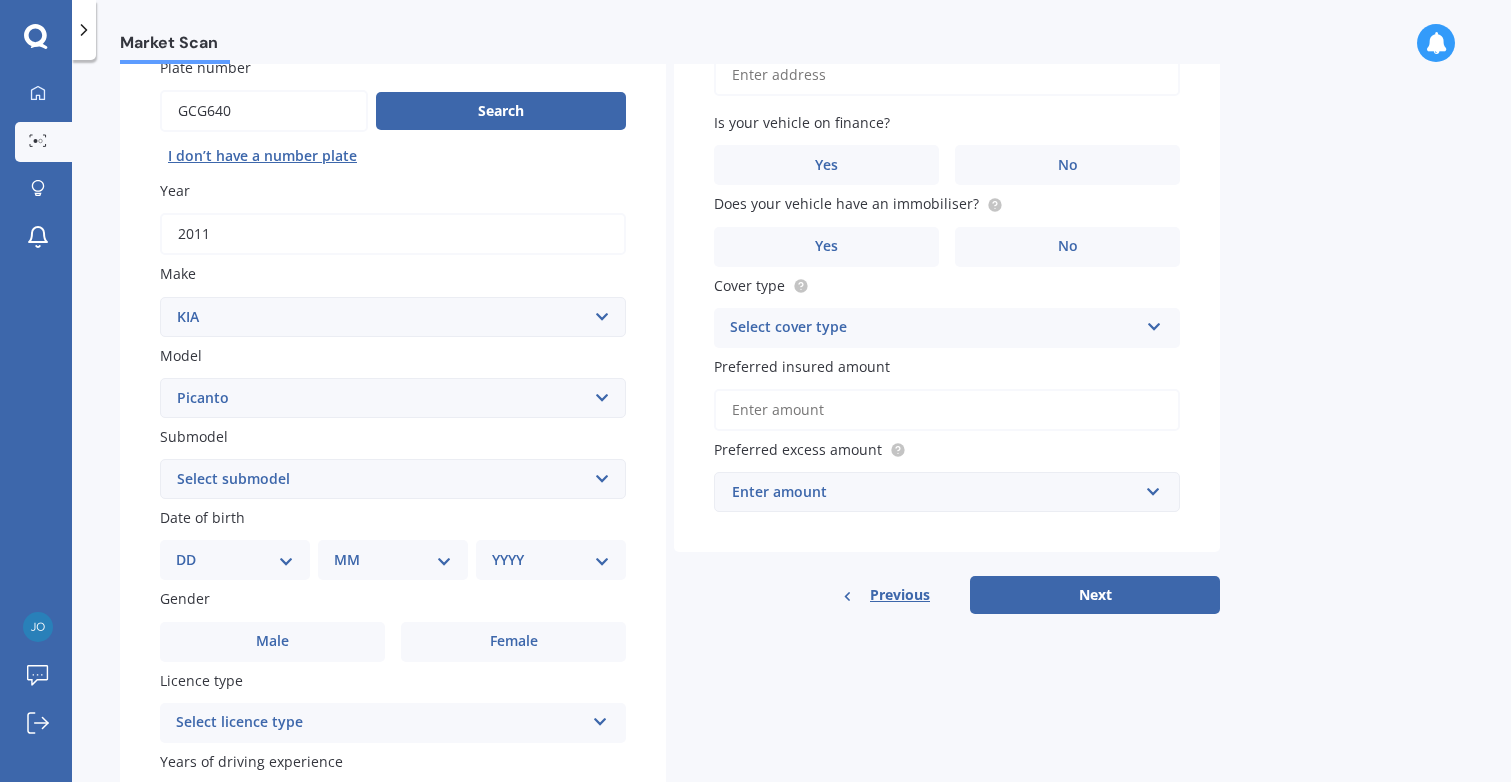 click on "Select submodel EX Auto GT Line LX Auto LX ISG LX manual X Line" at bounding box center [393, 479] 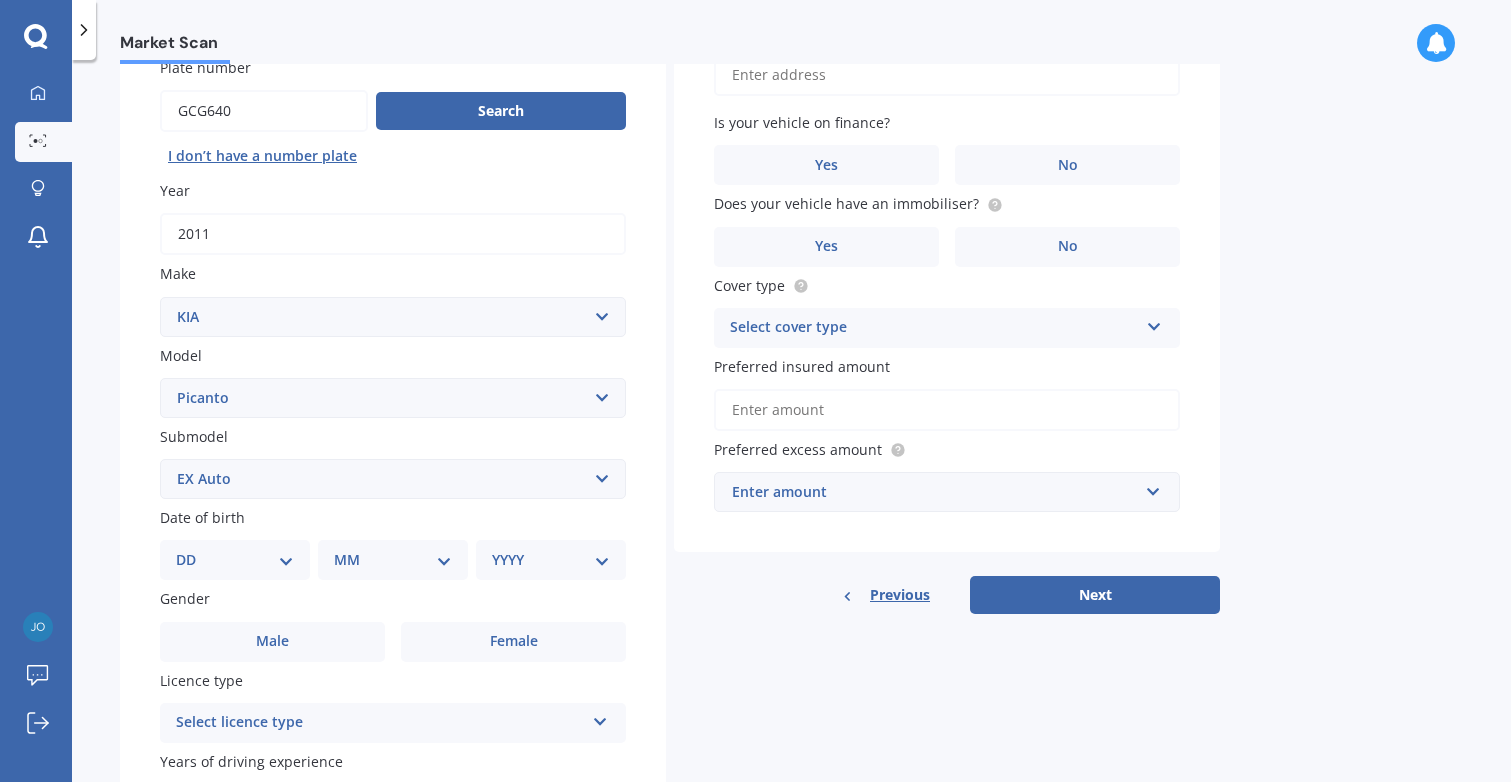 click on "DD 01 02 03 04 05 06 07 08 09 10 11 12 13 14 15 16 17 18 19 20 21 22 23 24 25 26 27 28 29 30 31" at bounding box center (235, 560) 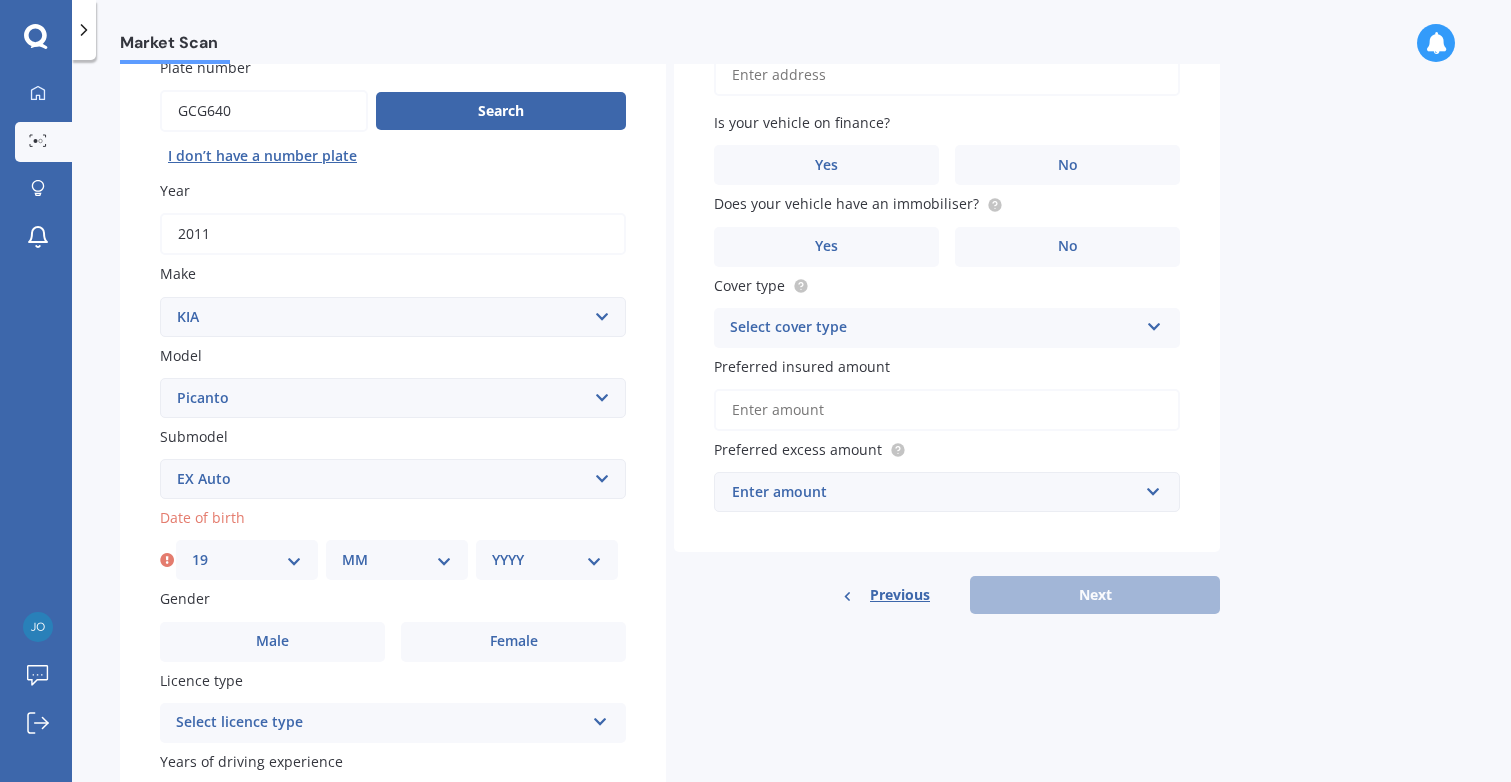 click on "MM 01 02 03 04 05 06 07 08 09 10 11 12" at bounding box center (397, 560) 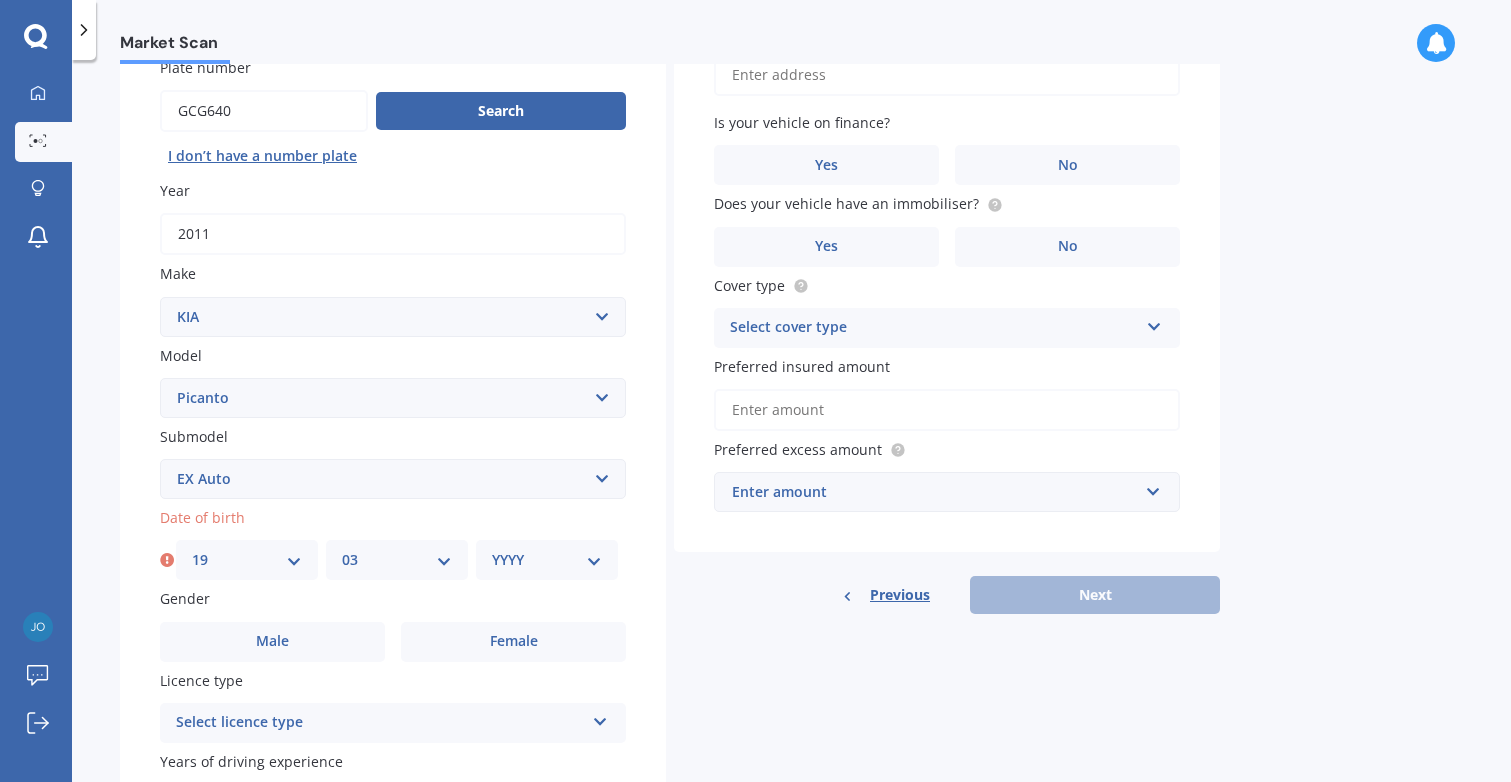 click on "YYYY 2025 2024 2023 2022 2021 2020 2019 2018 2017 2016 2015 2014 2013 2012 2011 2010 2009 2008 2007 2006 2005 2004 2003 2002 2001 2000 1999 1998 1997 1996 1995 1994 1993 1992 1991 1990 1989 1988 1987 1986 1985 1984 1983 1982 1981 1980 1979 1978 1977 1976 1975 1974 1973 1972 1971 1970 1969 1968 1967 1966 1965 1964 1963 1962 1961 1960 1959 1958 1957 1956 1955 1954 1953 1952 1951 1950 1949 1948 1947 1946 1945 1944 1943 1942 1941 1940 1939 1938 1937 1936 1935 1934 1933 1932 1931 1930 1929 1928 1927 1926" at bounding box center [547, 560] 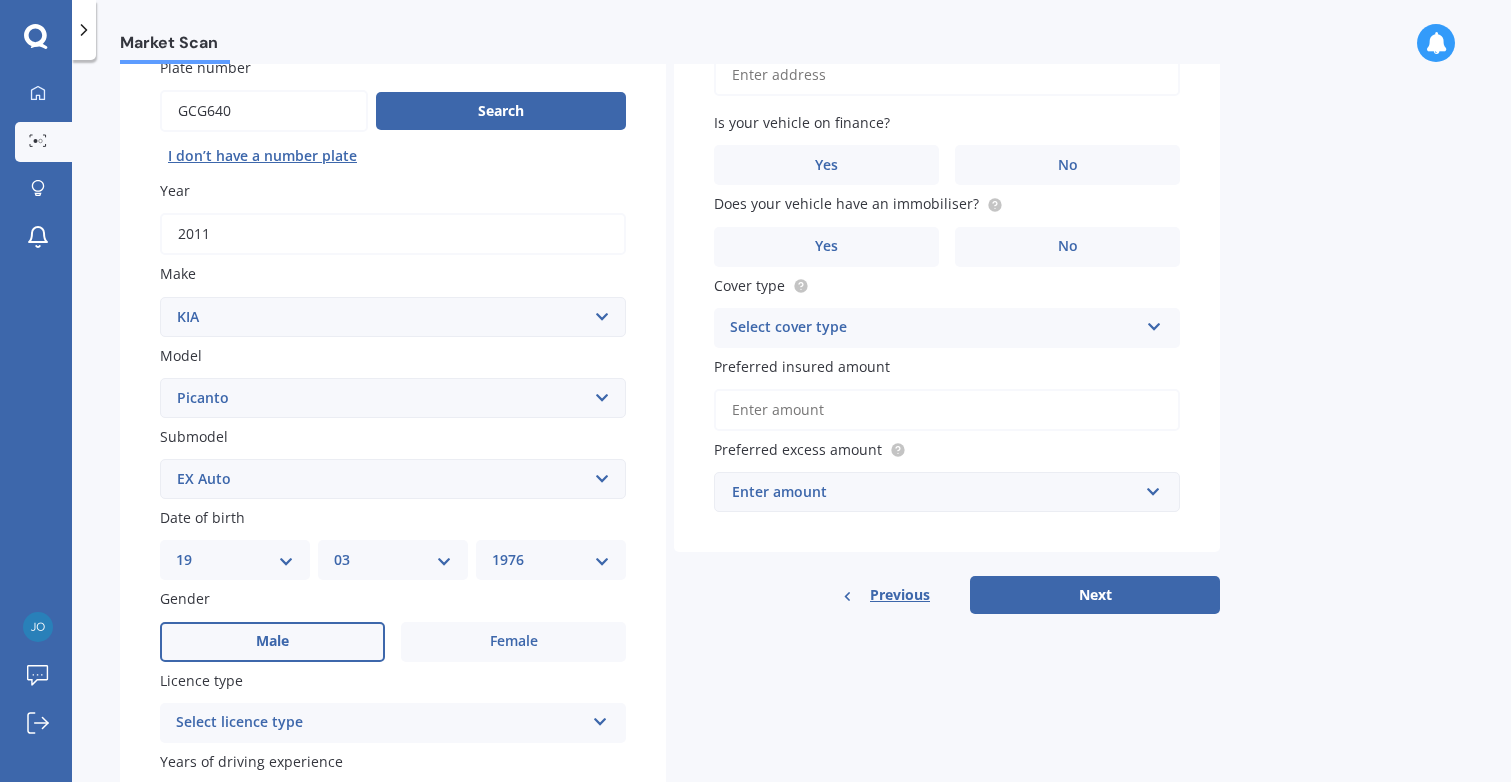 click on "Male" at bounding box center [272, 642] 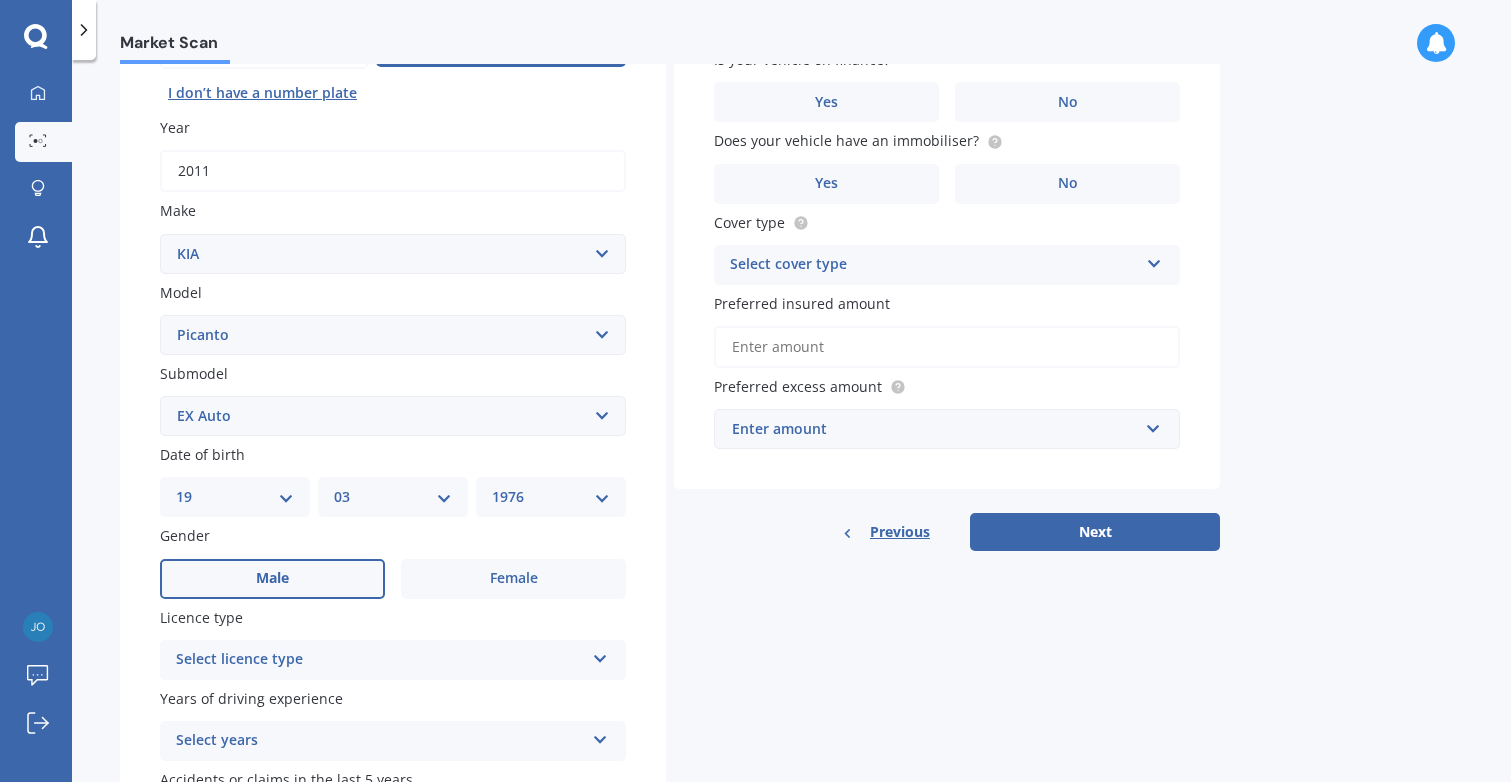 scroll, scrollTop: 253, scrollLeft: 0, axis: vertical 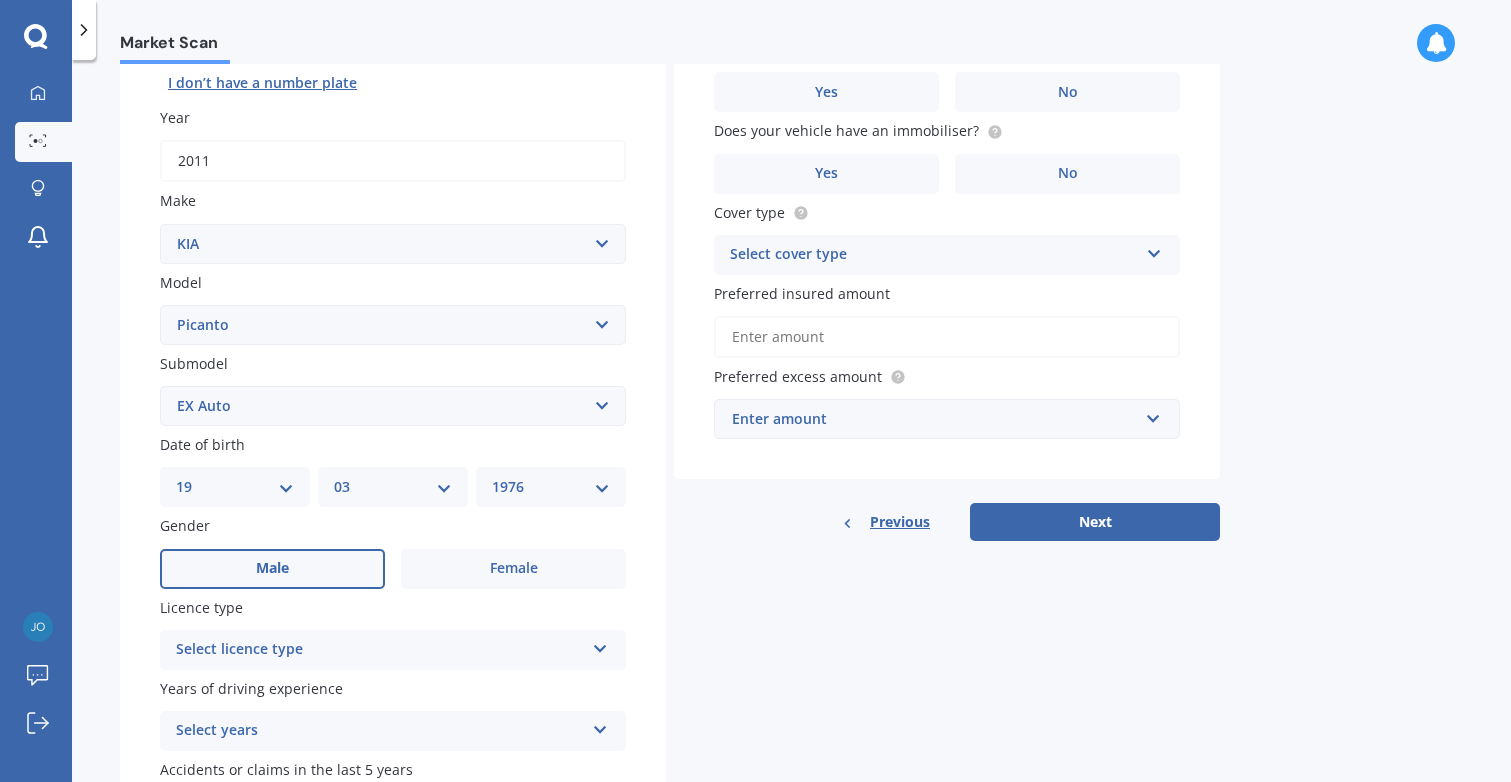 click on "Select licence type" at bounding box center [380, 650] 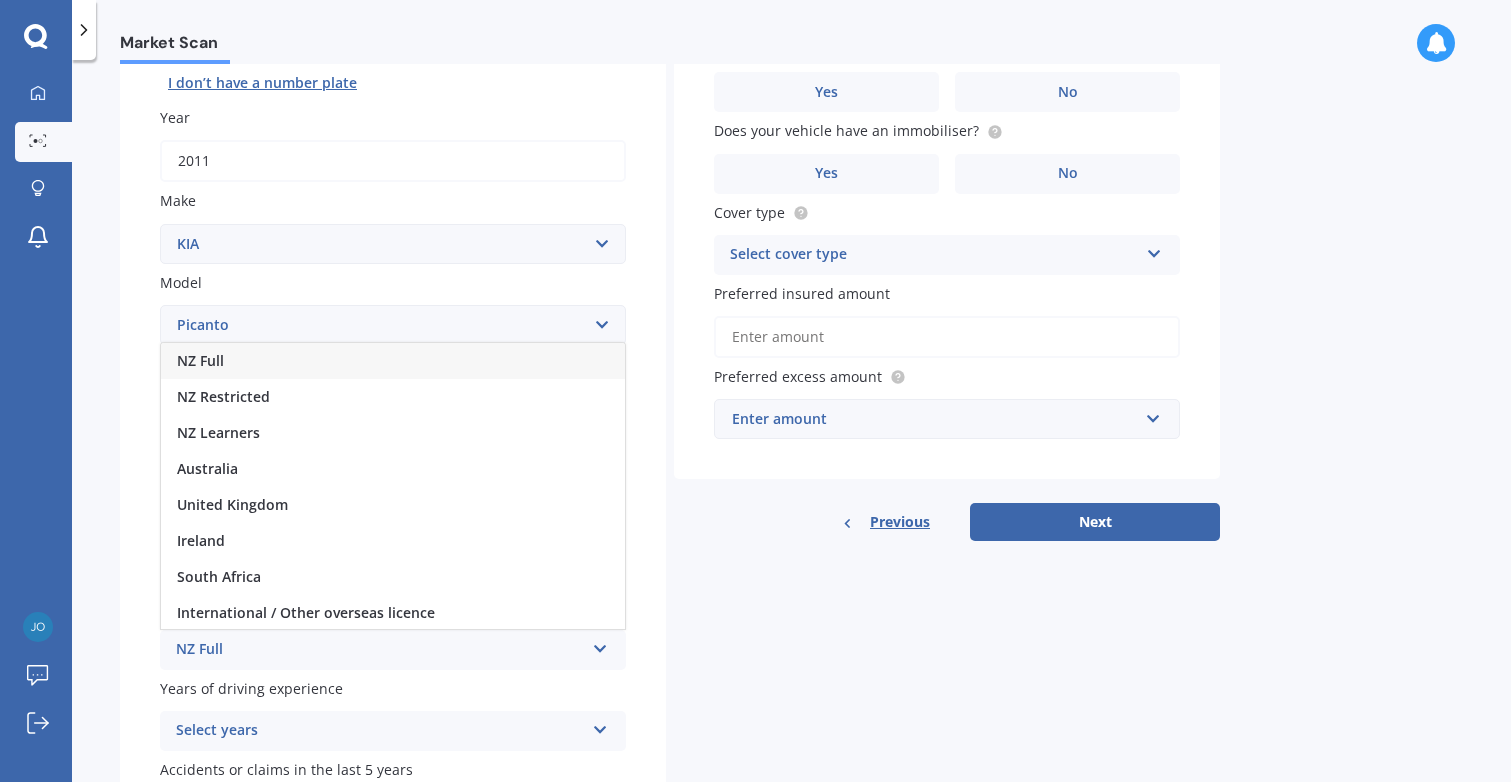 click on "NZ Full" at bounding box center [393, 361] 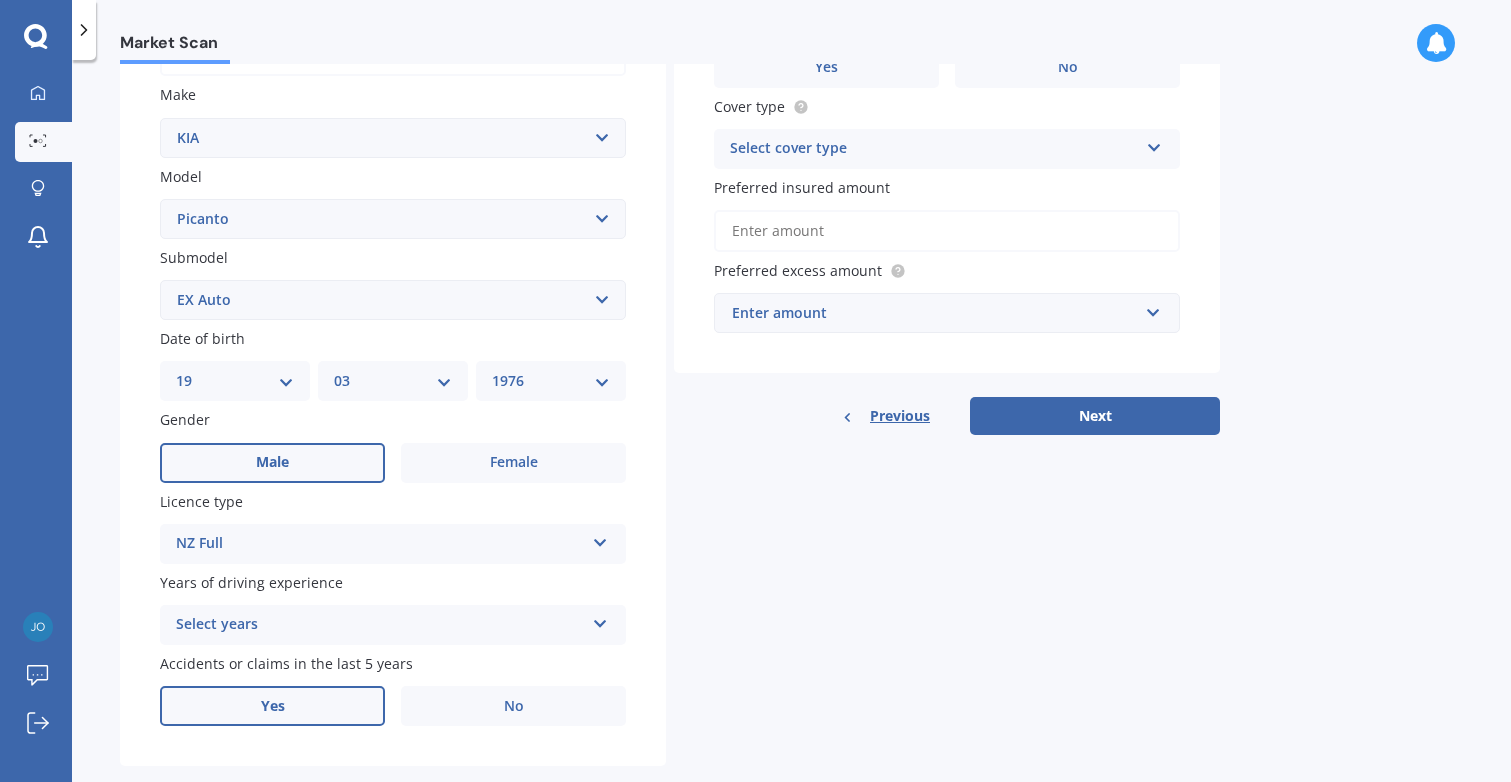 scroll, scrollTop: 400, scrollLeft: 0, axis: vertical 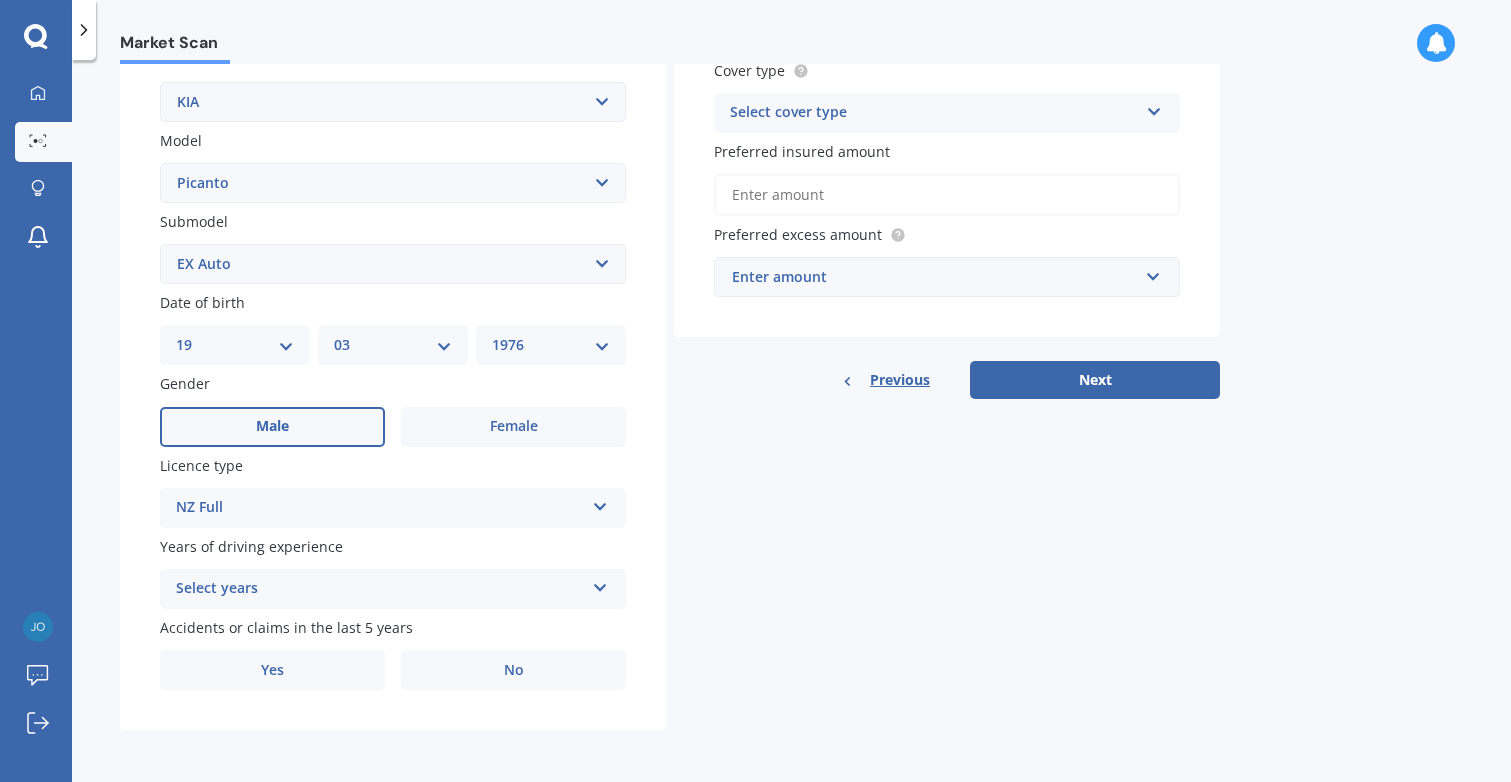 click on "Select years" at bounding box center (380, 589) 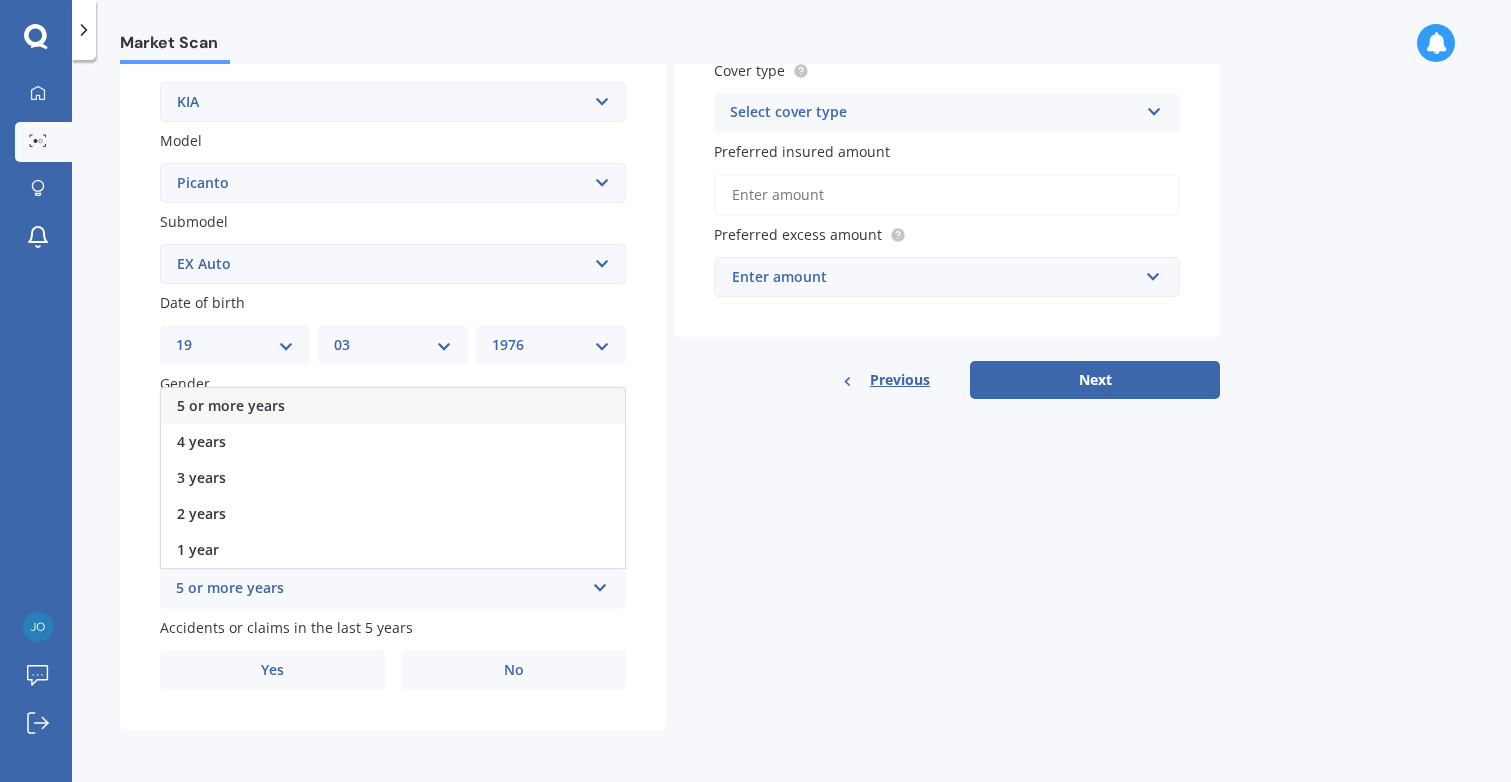 click on "5 or more years" at bounding box center (393, 406) 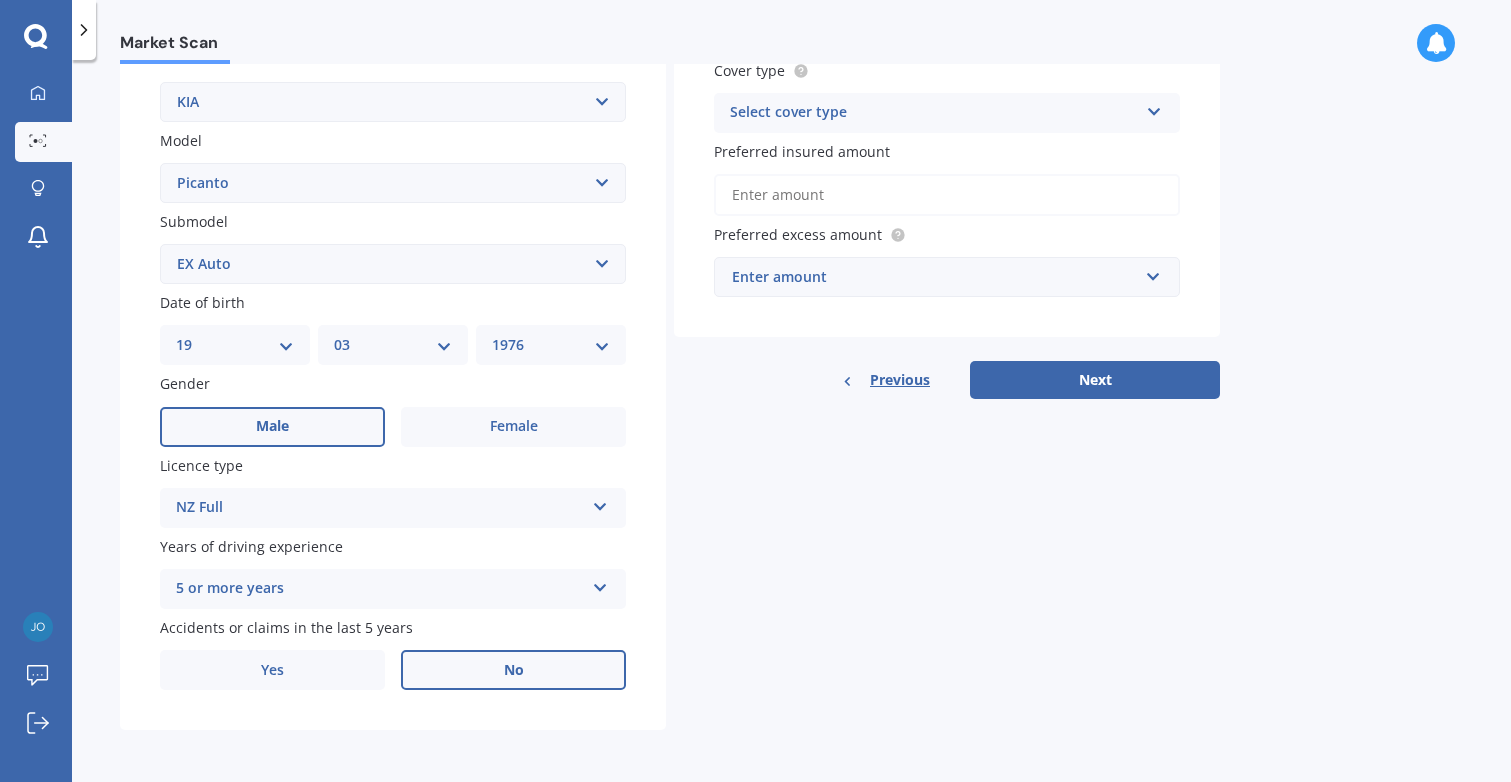 click on "No" at bounding box center [513, 670] 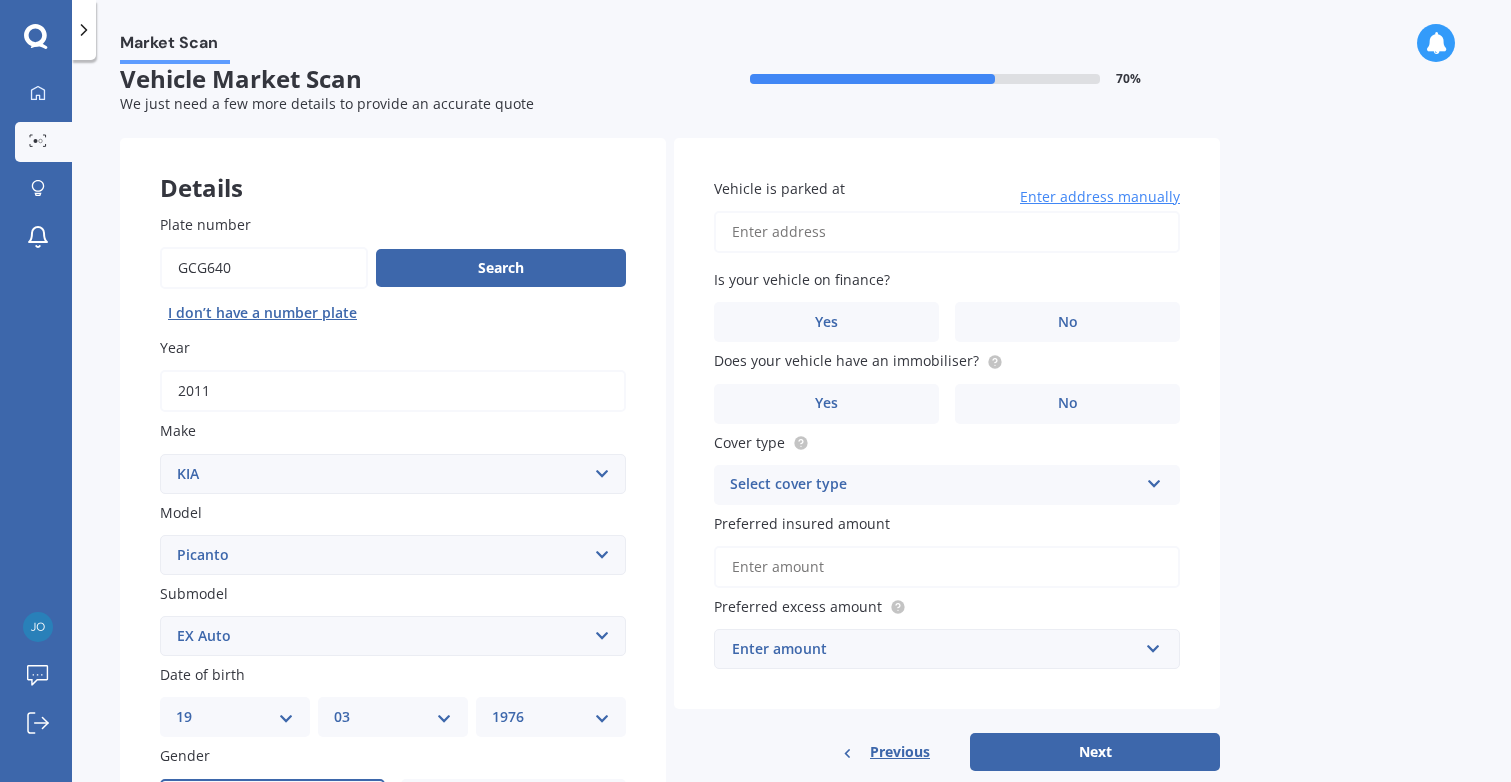 scroll, scrollTop: 0, scrollLeft: 0, axis: both 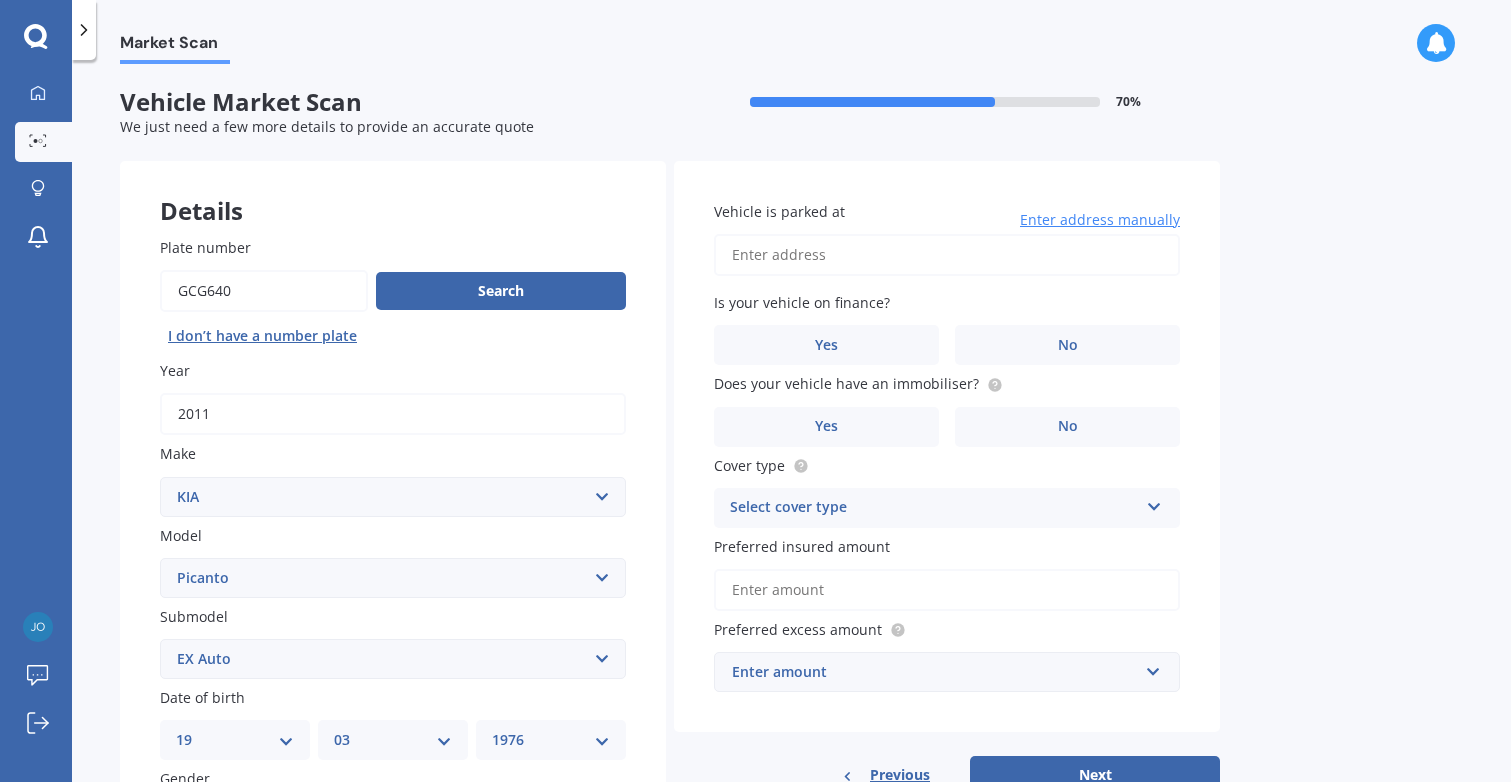 click on "Vehicle is parked at" at bounding box center (947, 255) 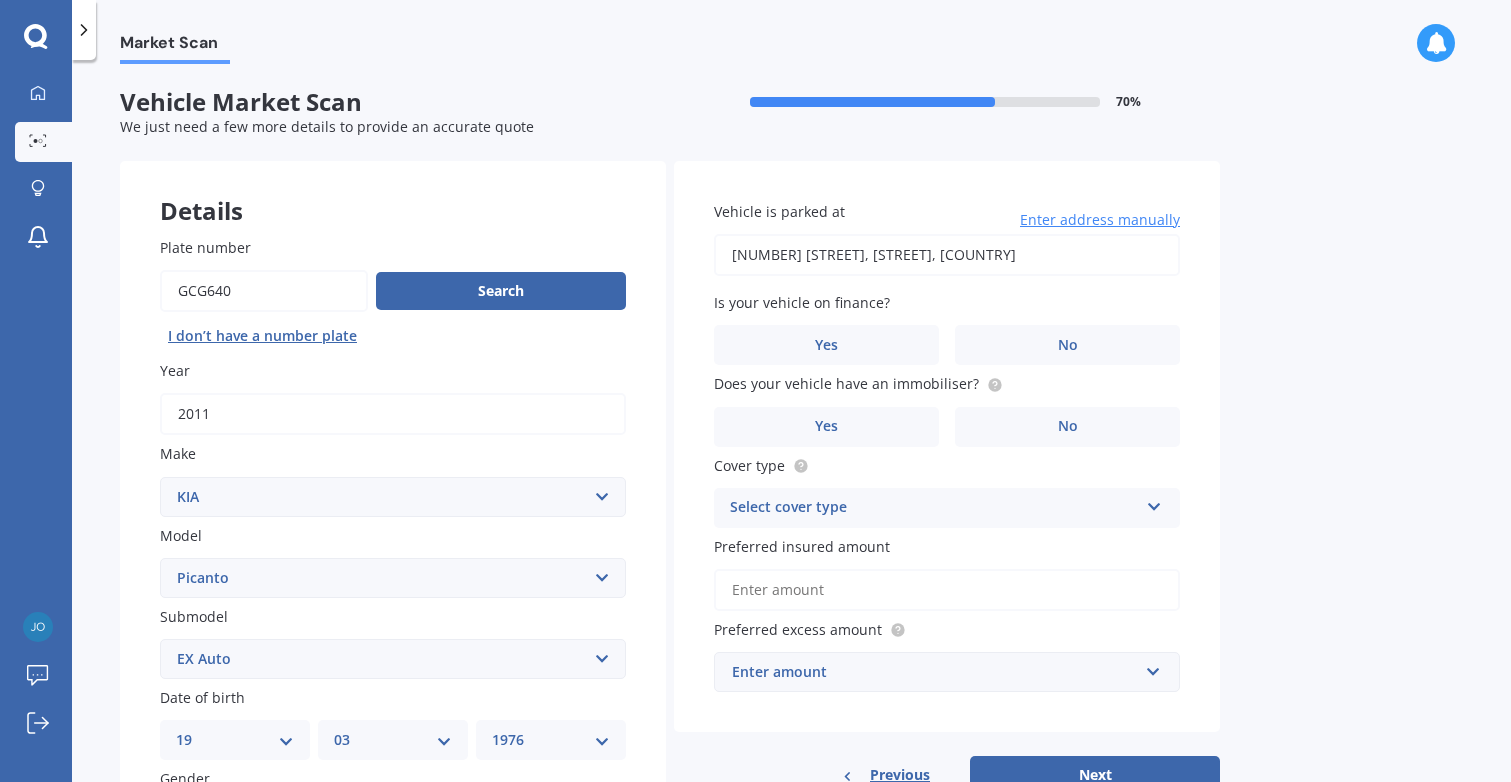 type on "[NUMBER] [STREET], [STREET] [POSTAL_CODE]" 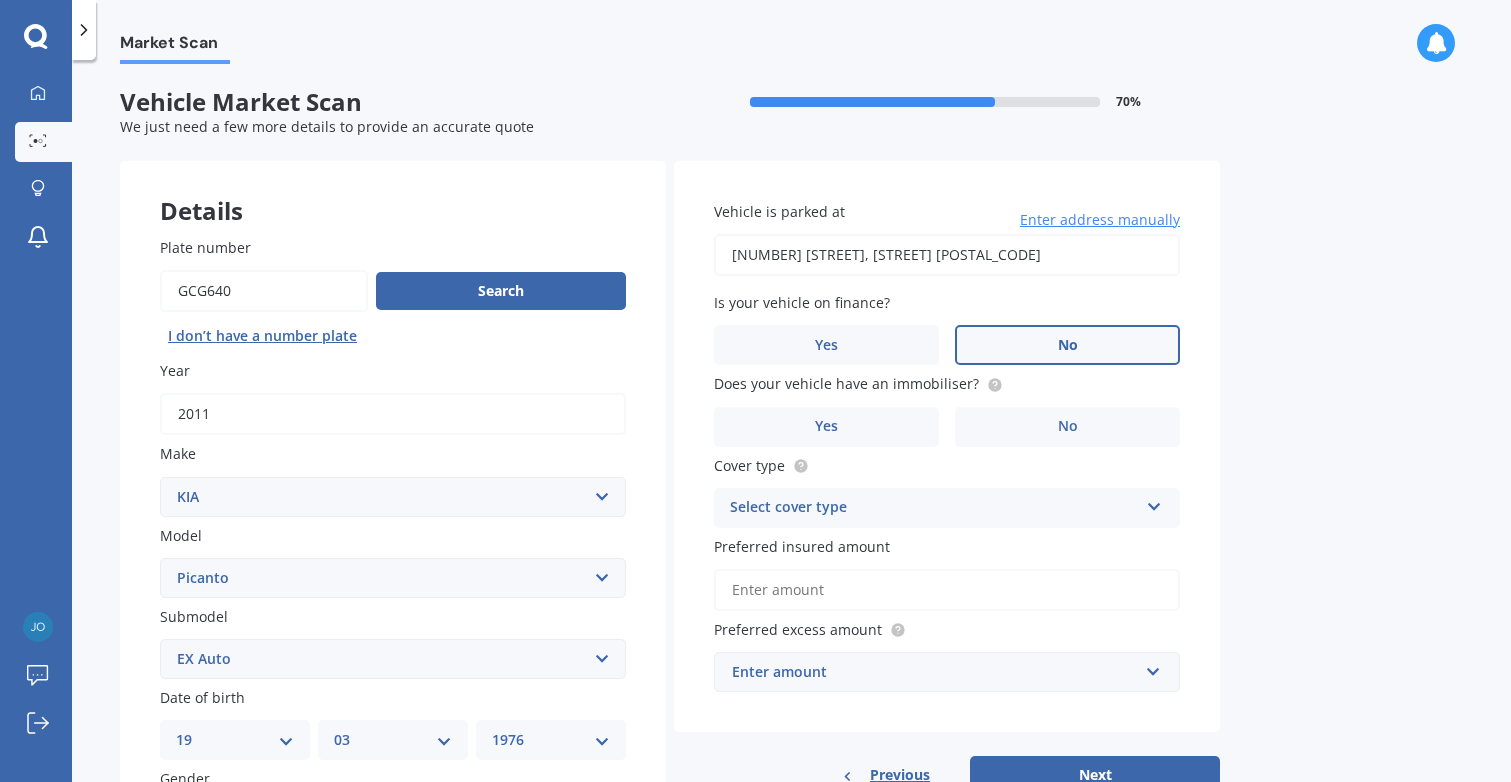 click on "No" at bounding box center [1067, 345] 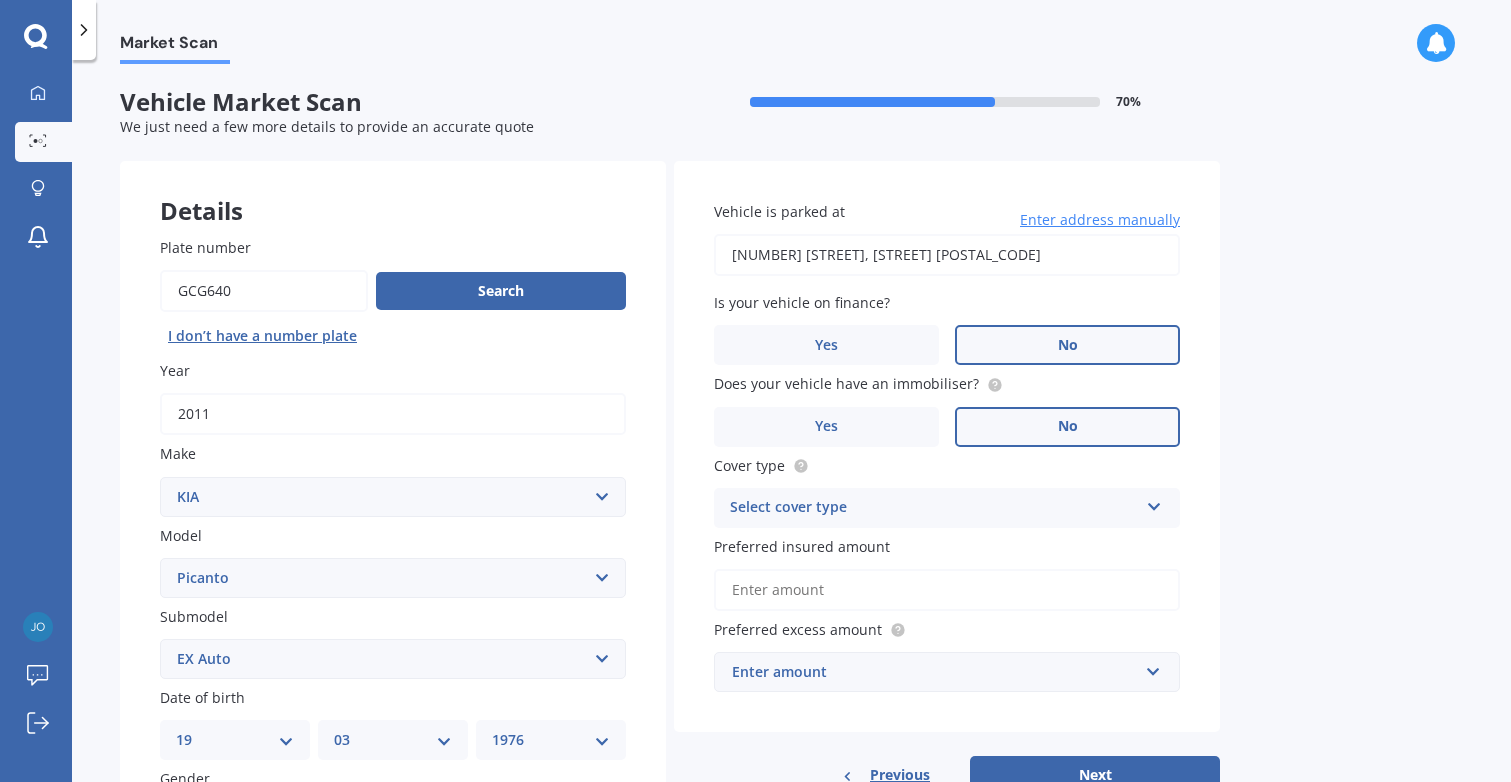 click on "No" at bounding box center (1067, 427) 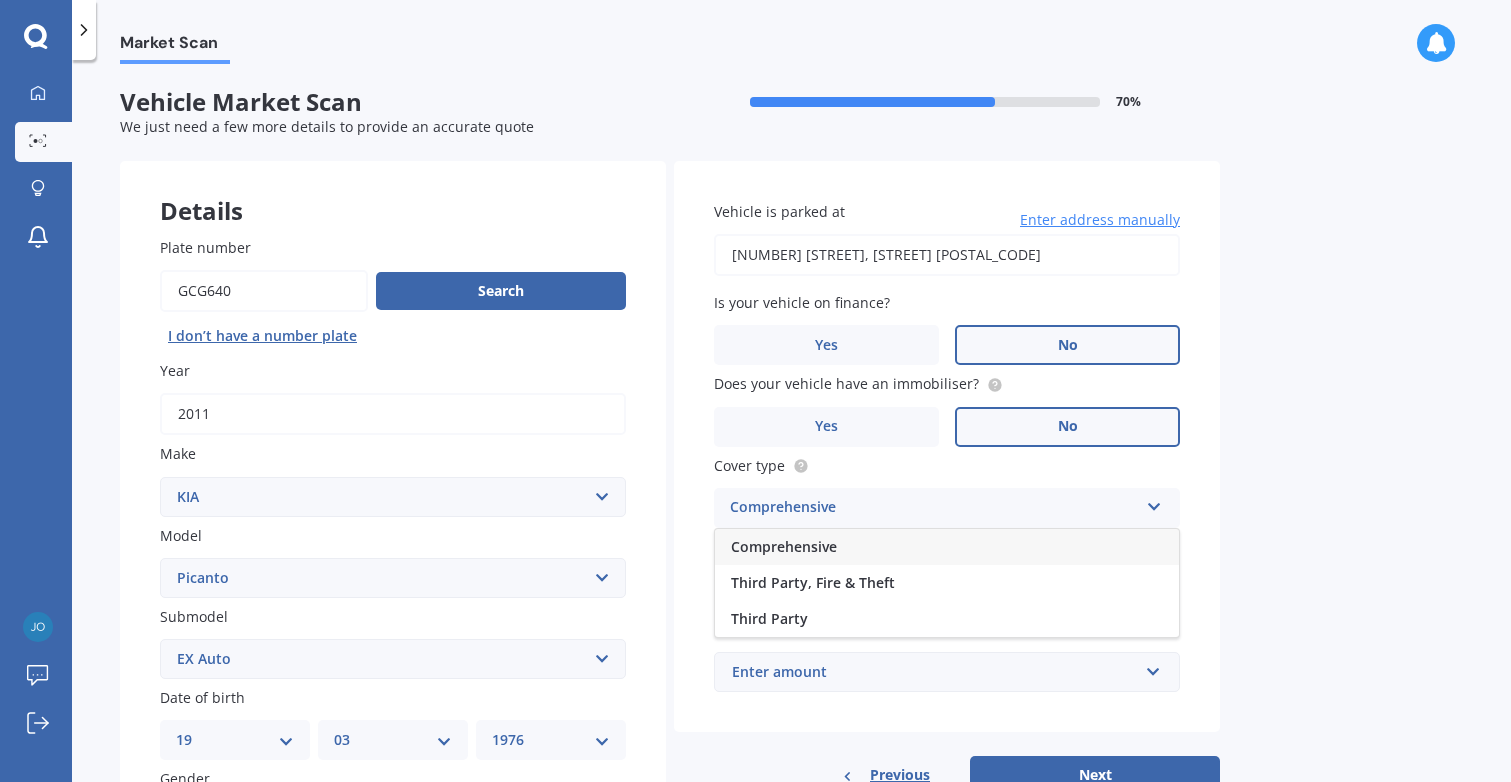 click on "Comprehensive" at bounding box center [947, 547] 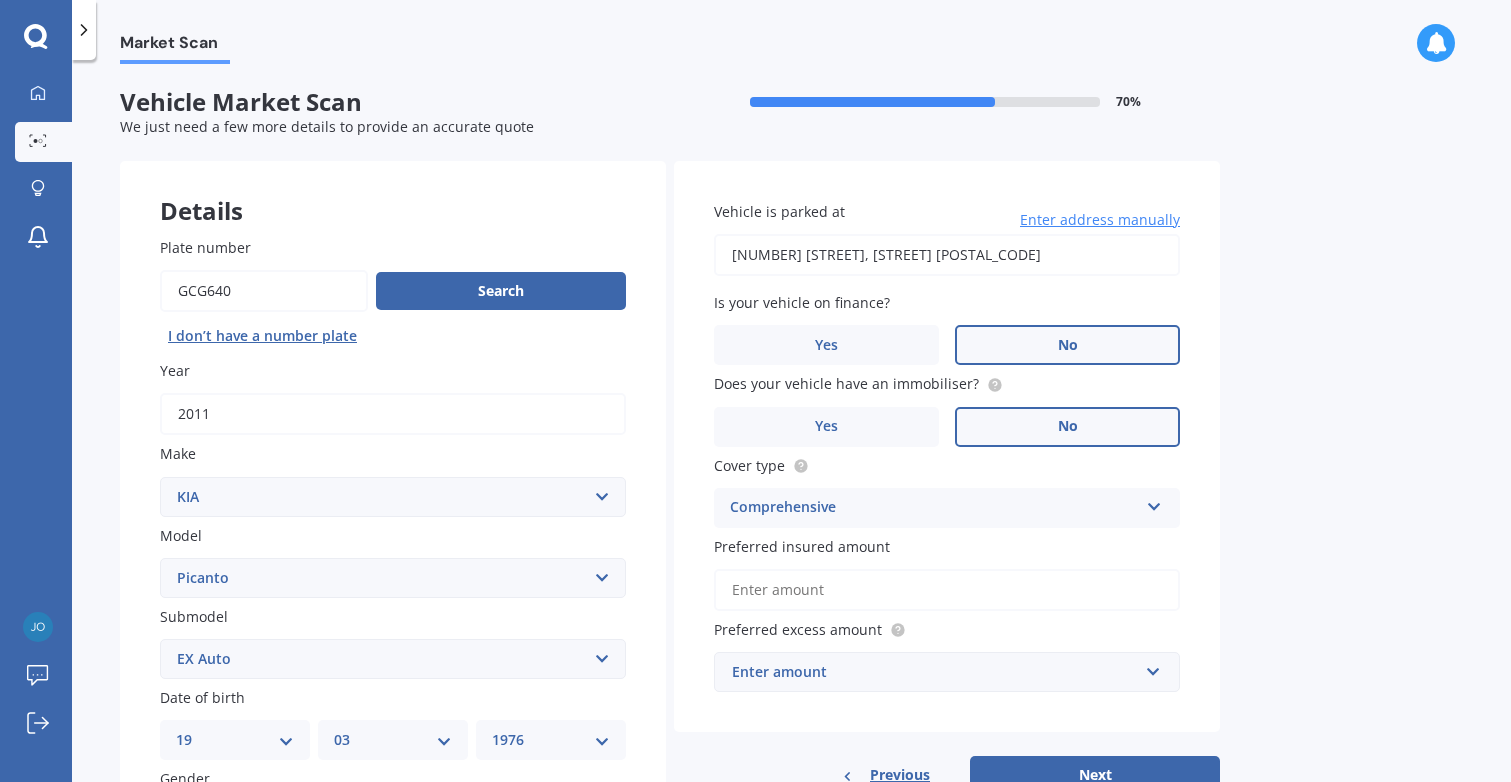 click on "Preferred insured amount" at bounding box center (947, 590) 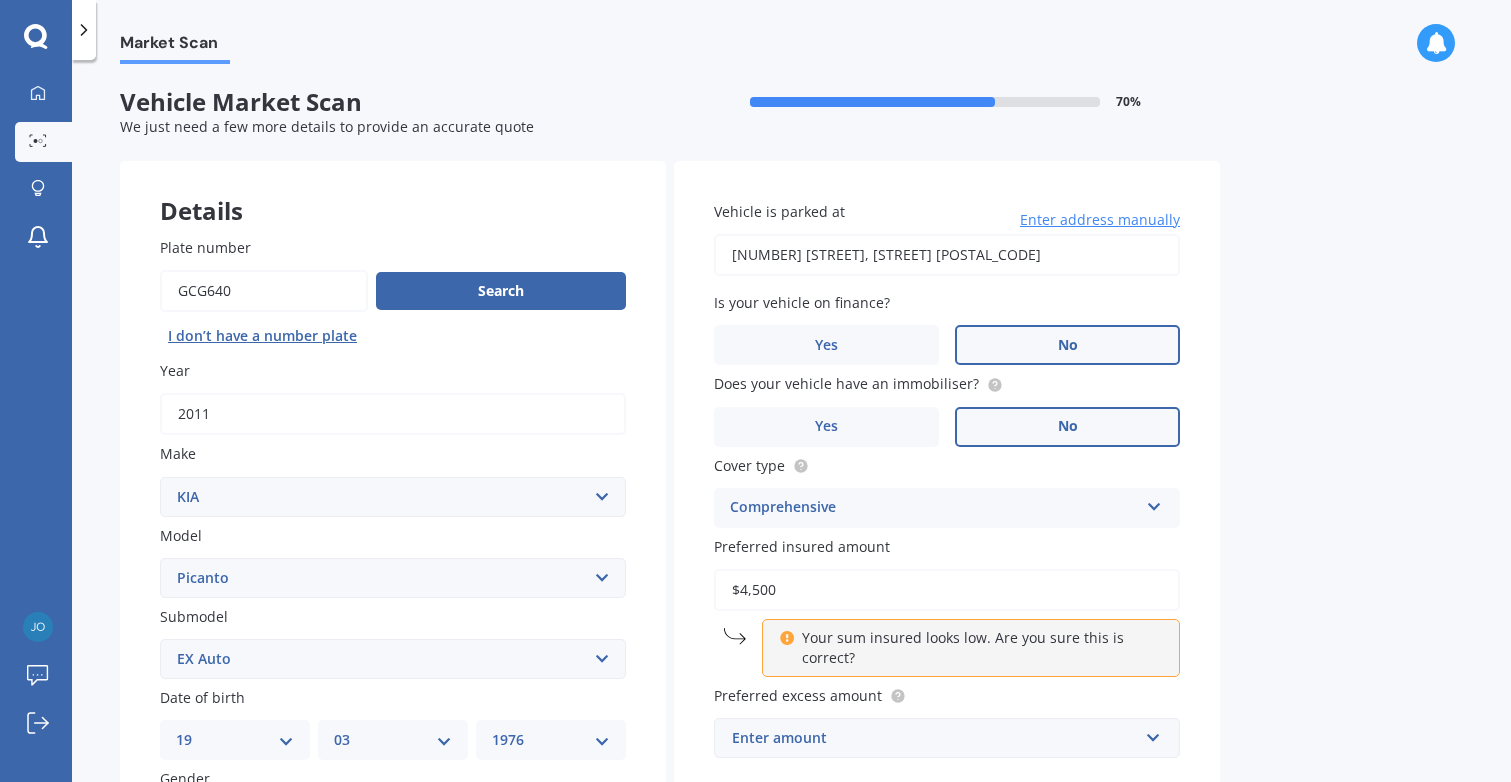 type on "$4,500" 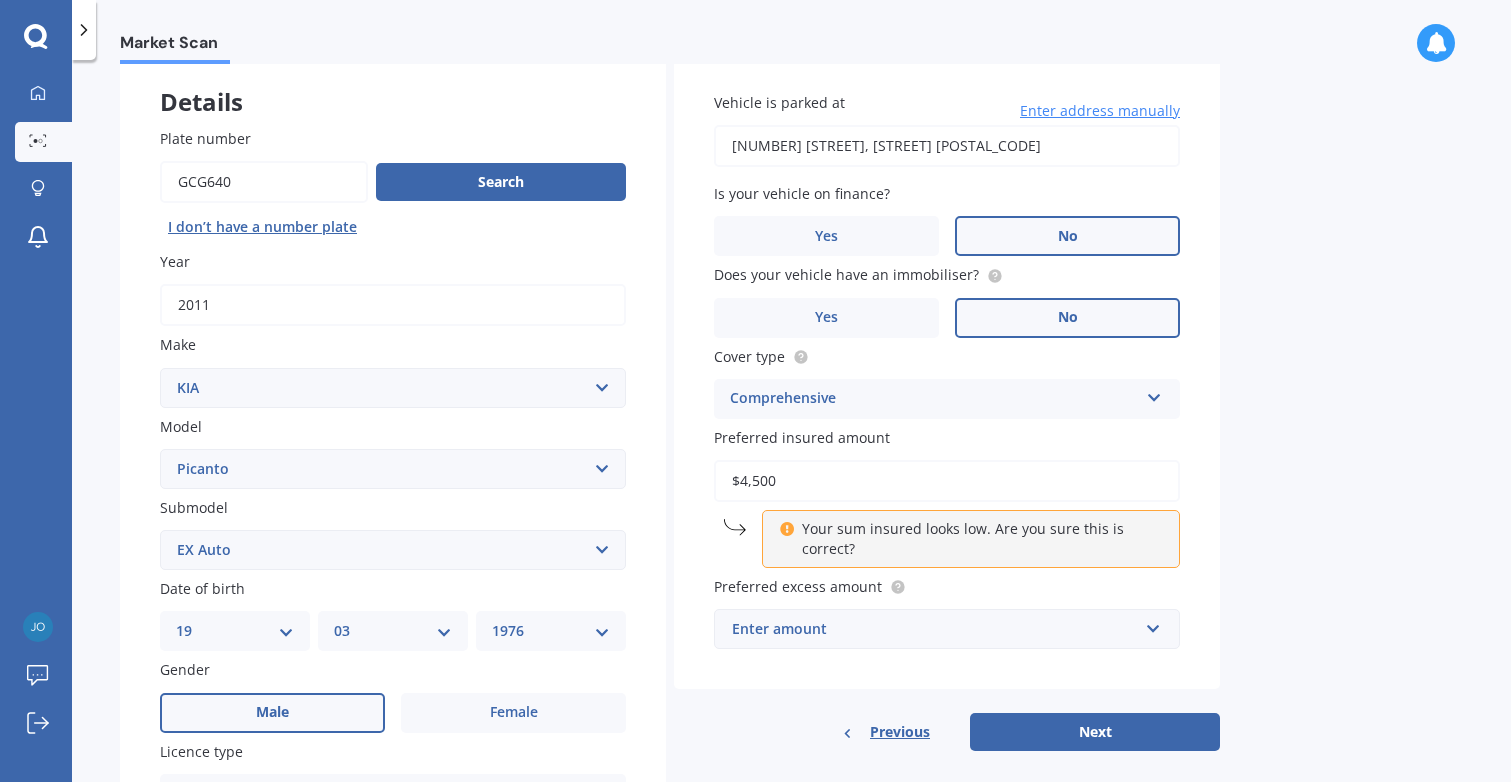 scroll, scrollTop: 134, scrollLeft: 0, axis: vertical 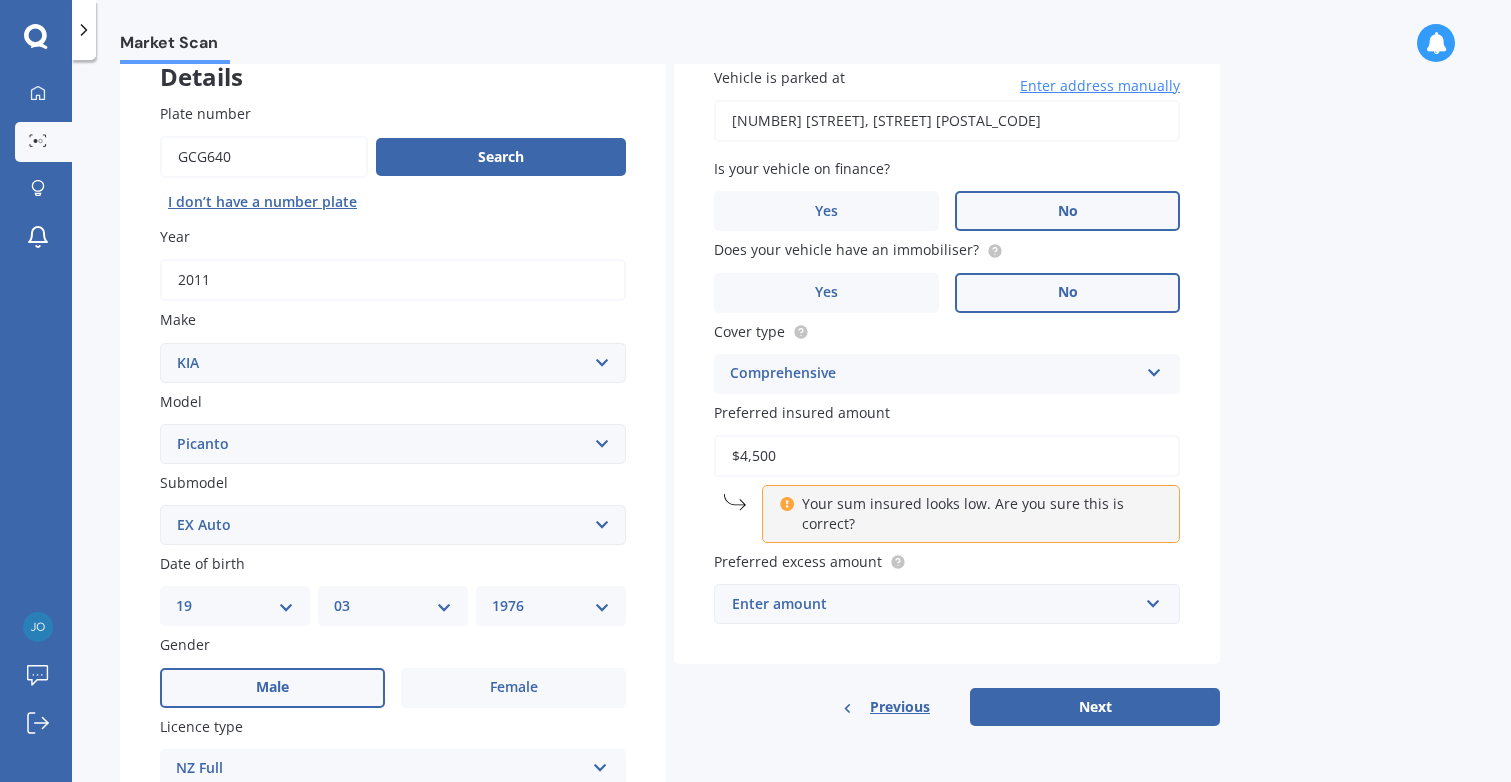 click on "Enter amount" at bounding box center [935, 604] 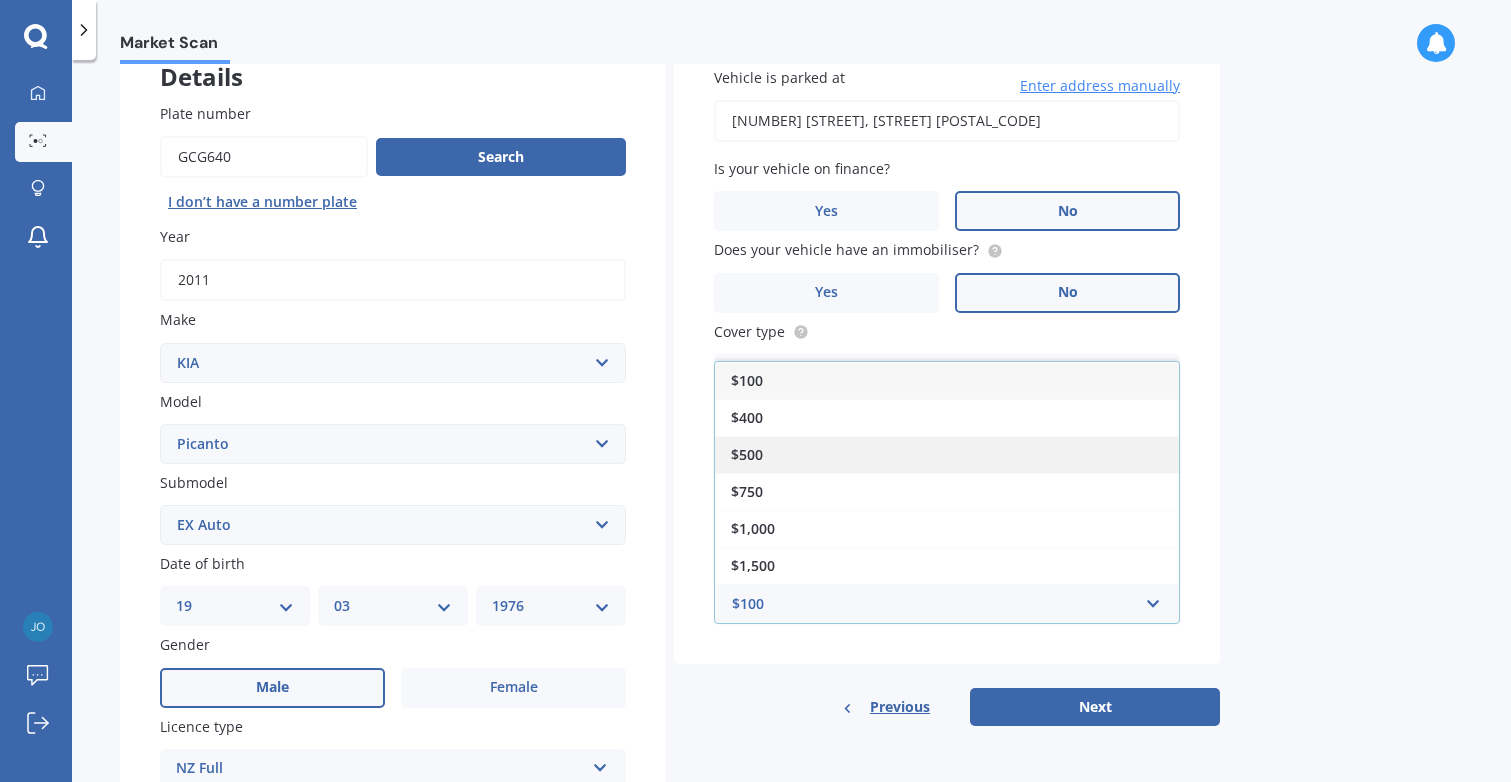 click on "$500" at bounding box center (947, 454) 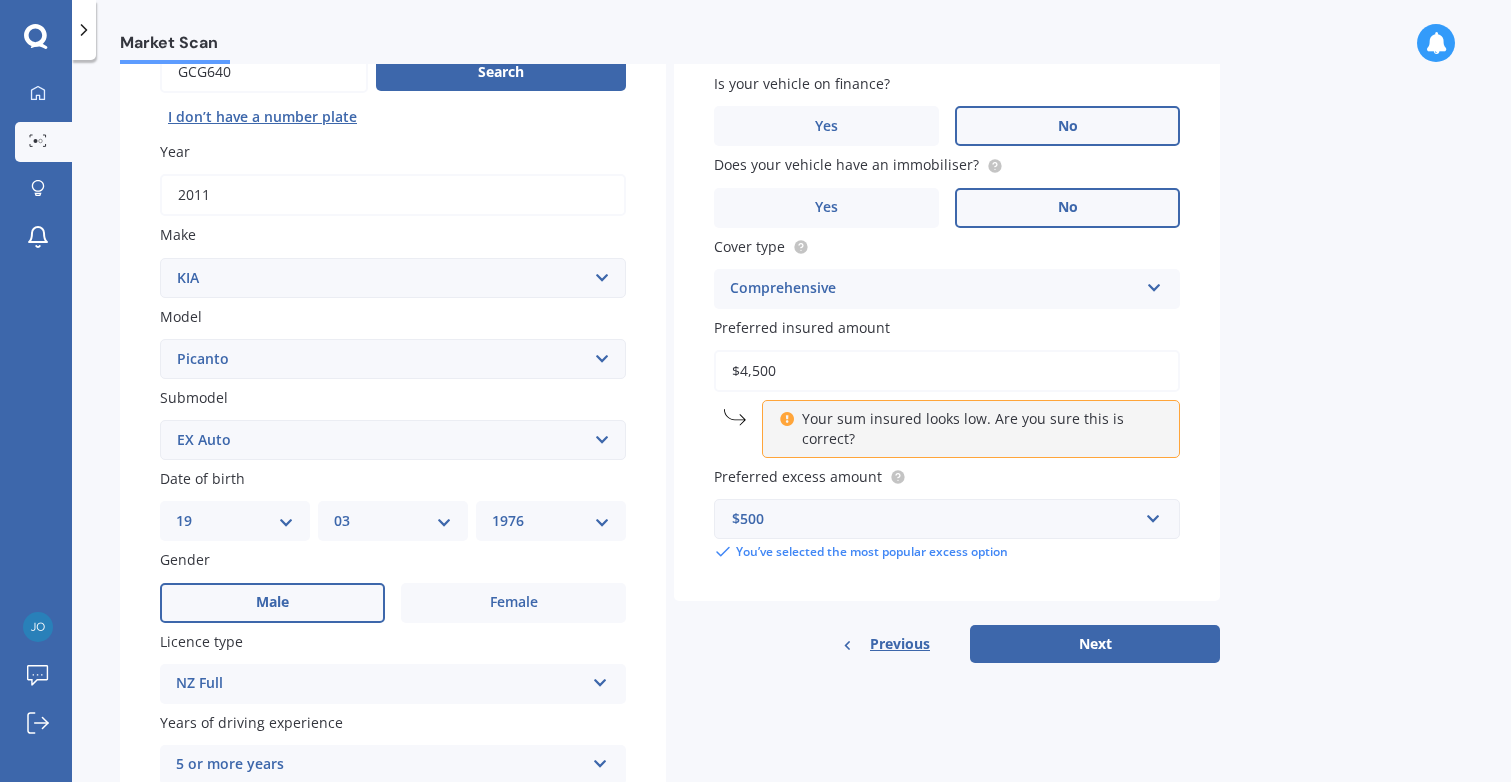 scroll, scrollTop: 241, scrollLeft: 0, axis: vertical 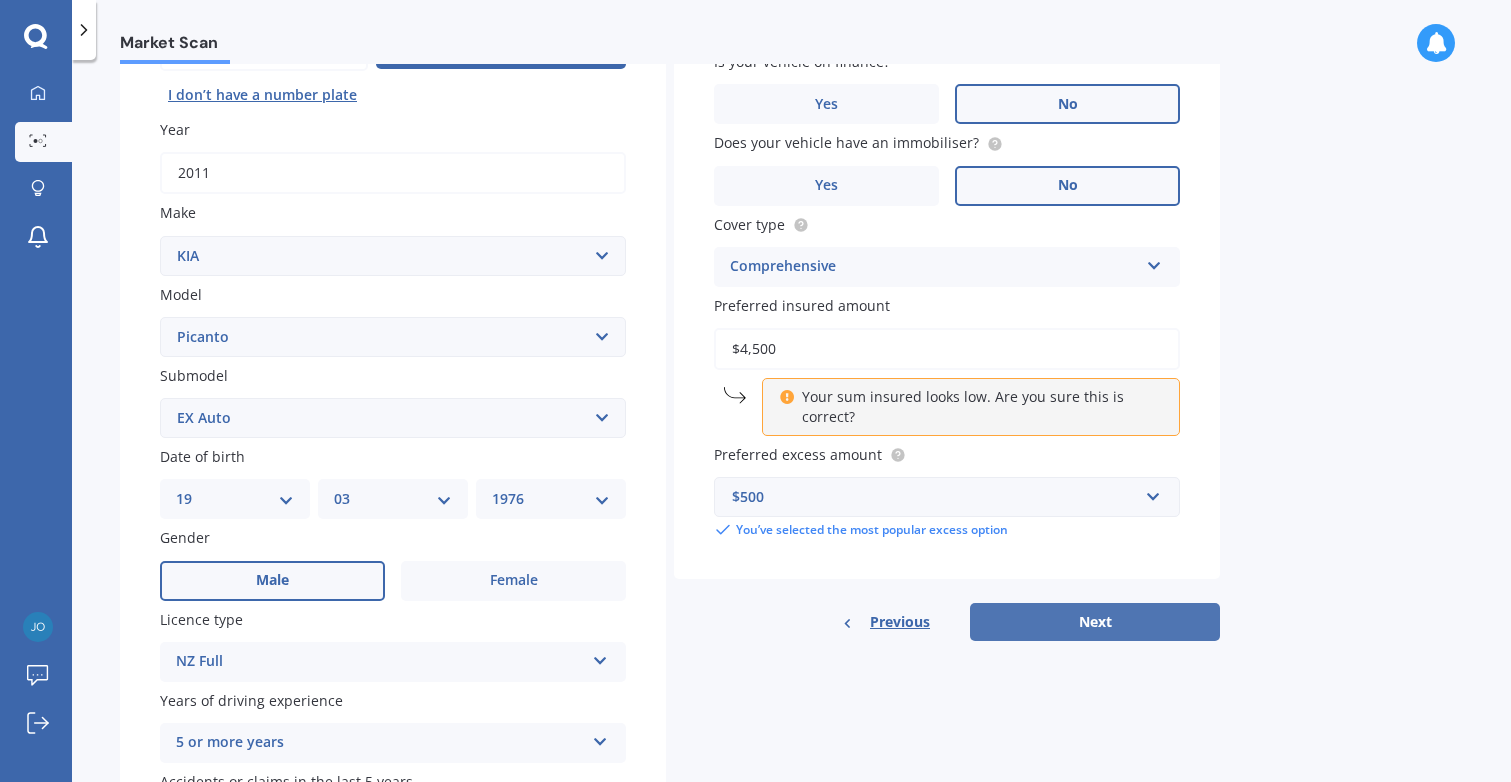 click on "Next" at bounding box center [1095, 622] 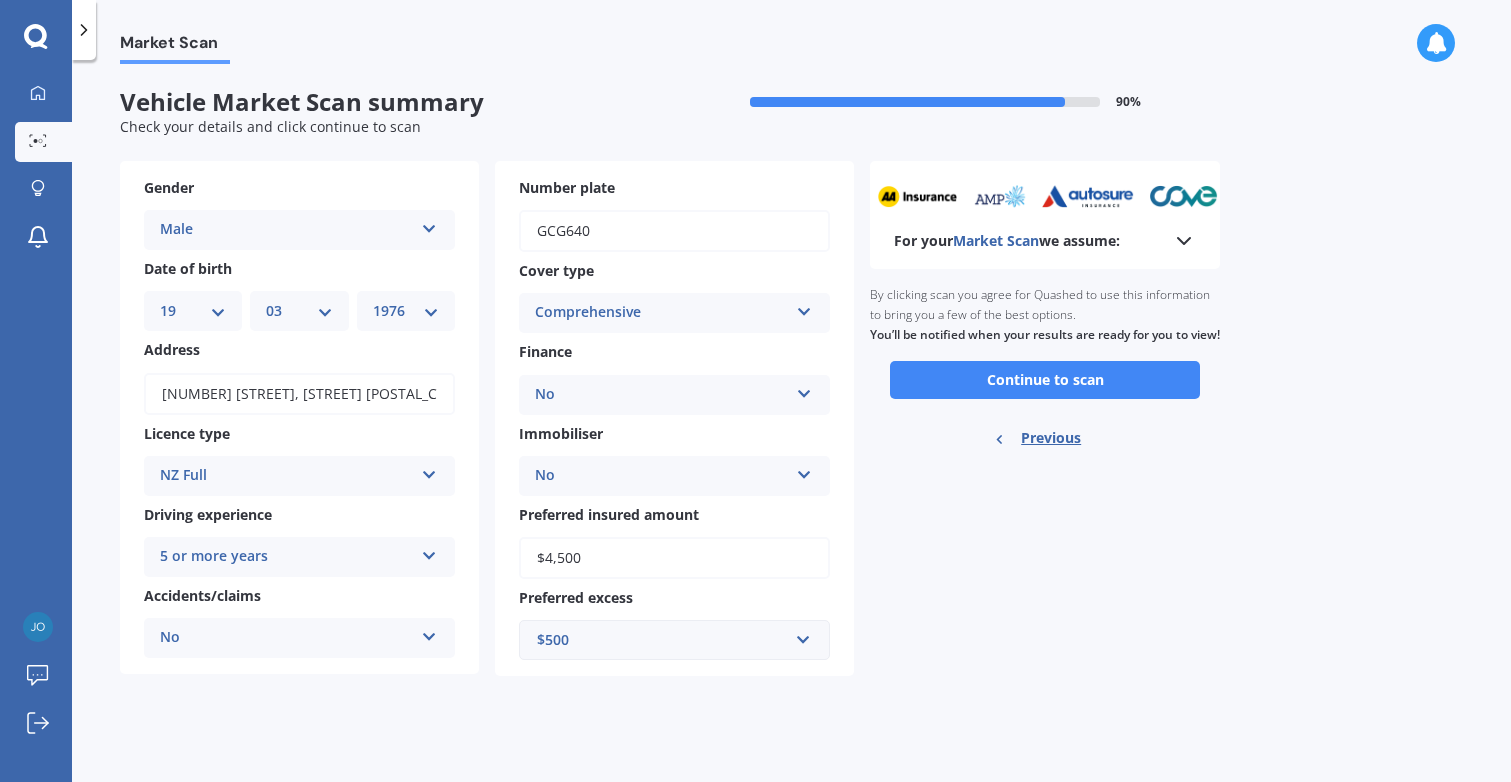 scroll, scrollTop: 0, scrollLeft: 0, axis: both 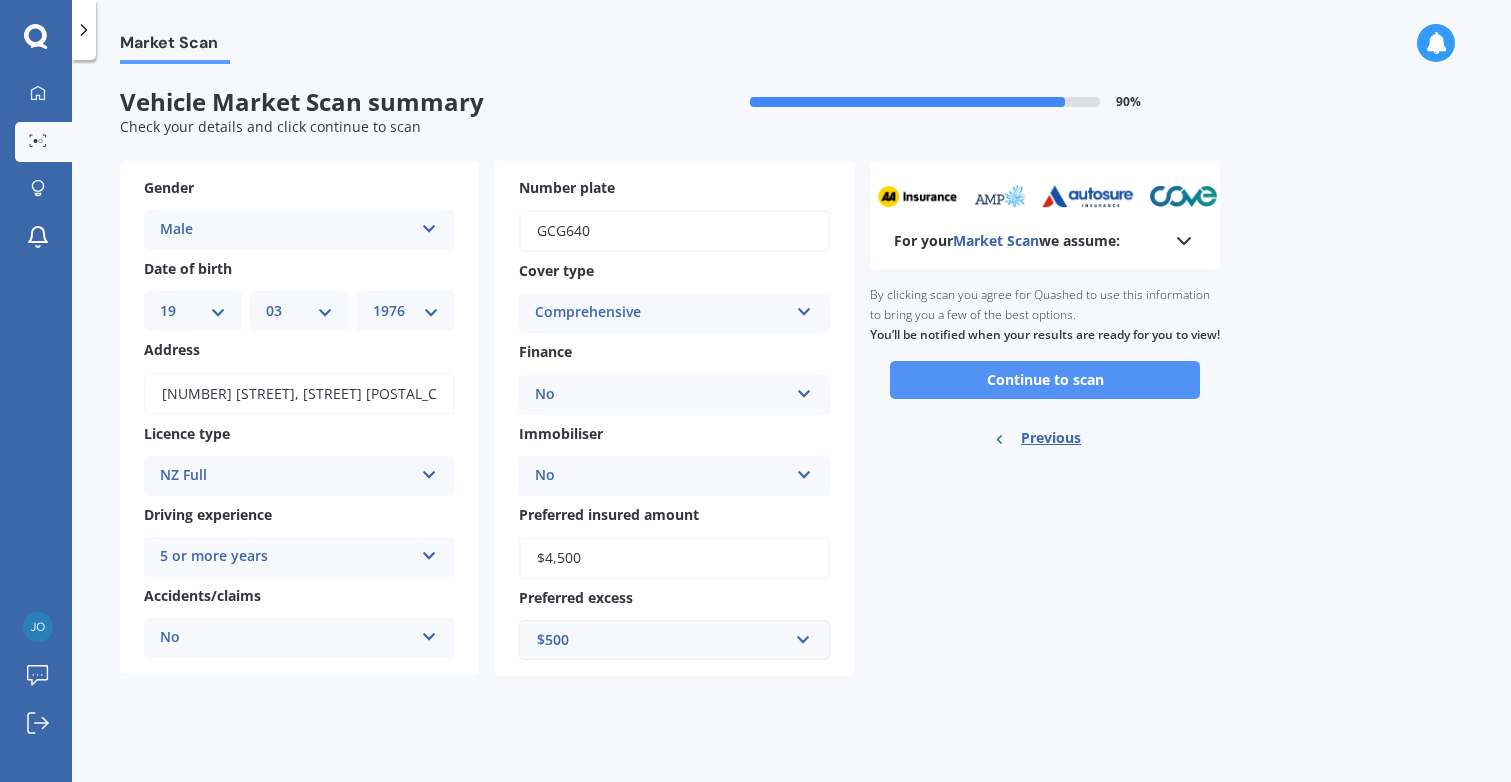 click on "Continue to scan" at bounding box center (1045, 380) 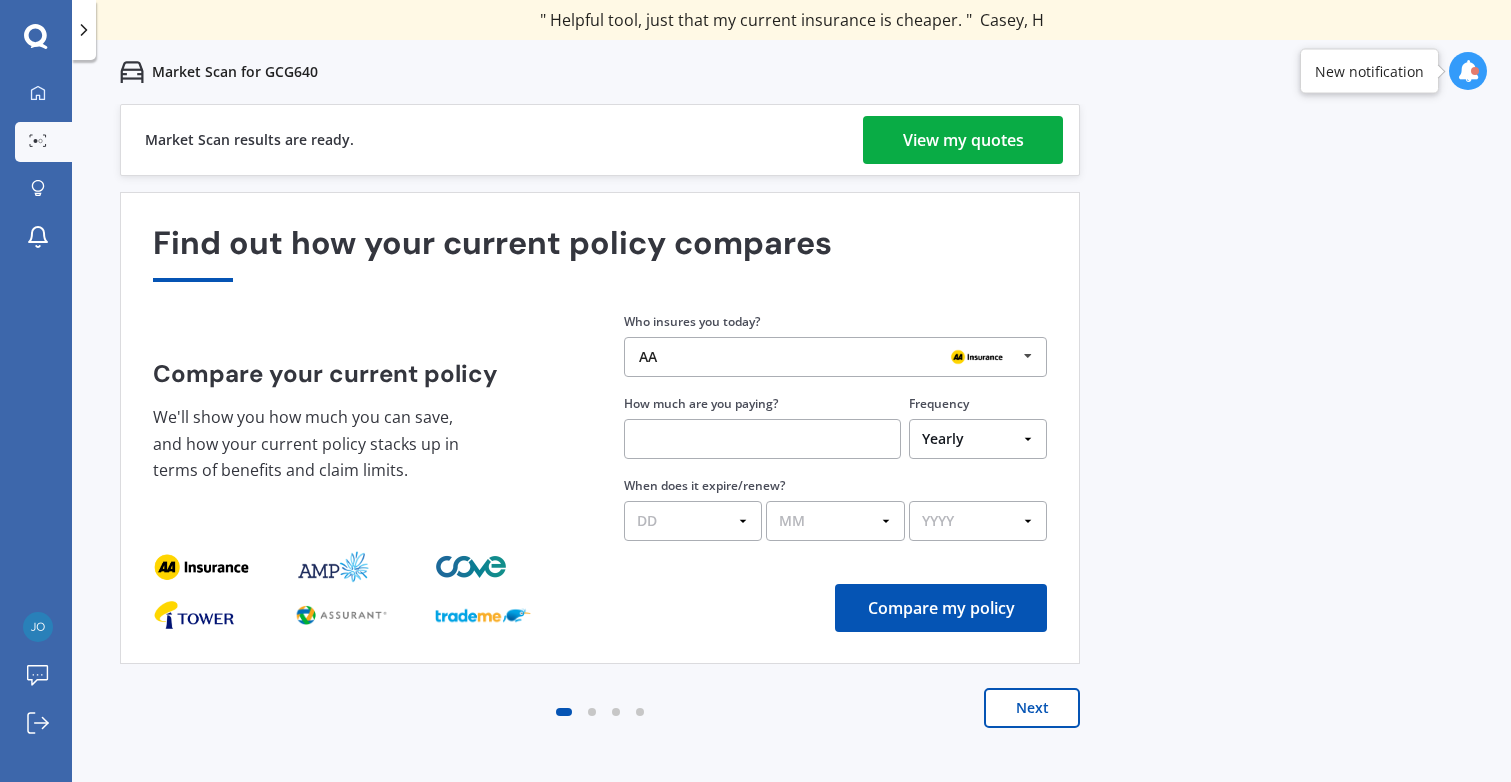 click at bounding box center (762, 439) 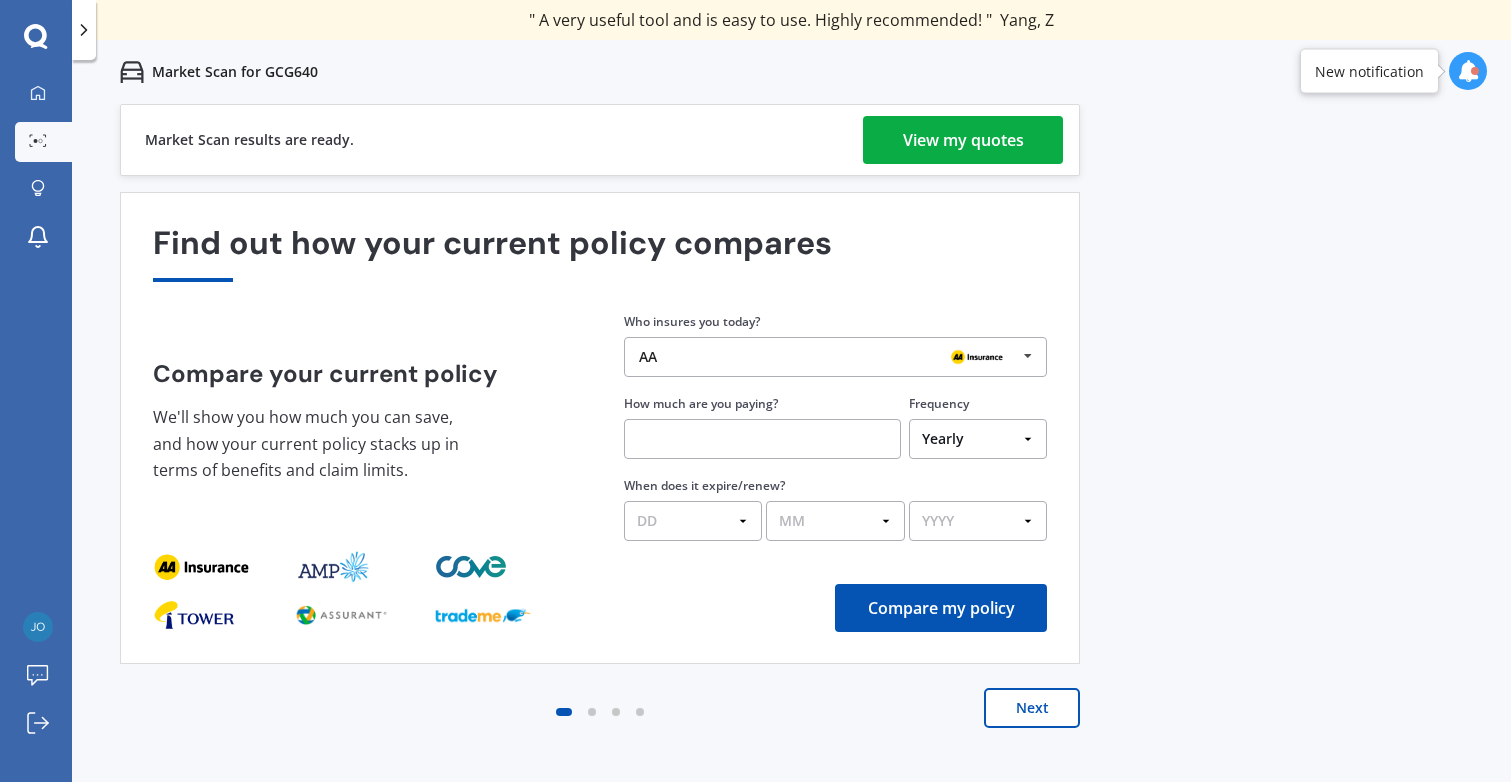 click on "View my quotes" at bounding box center [963, 140] 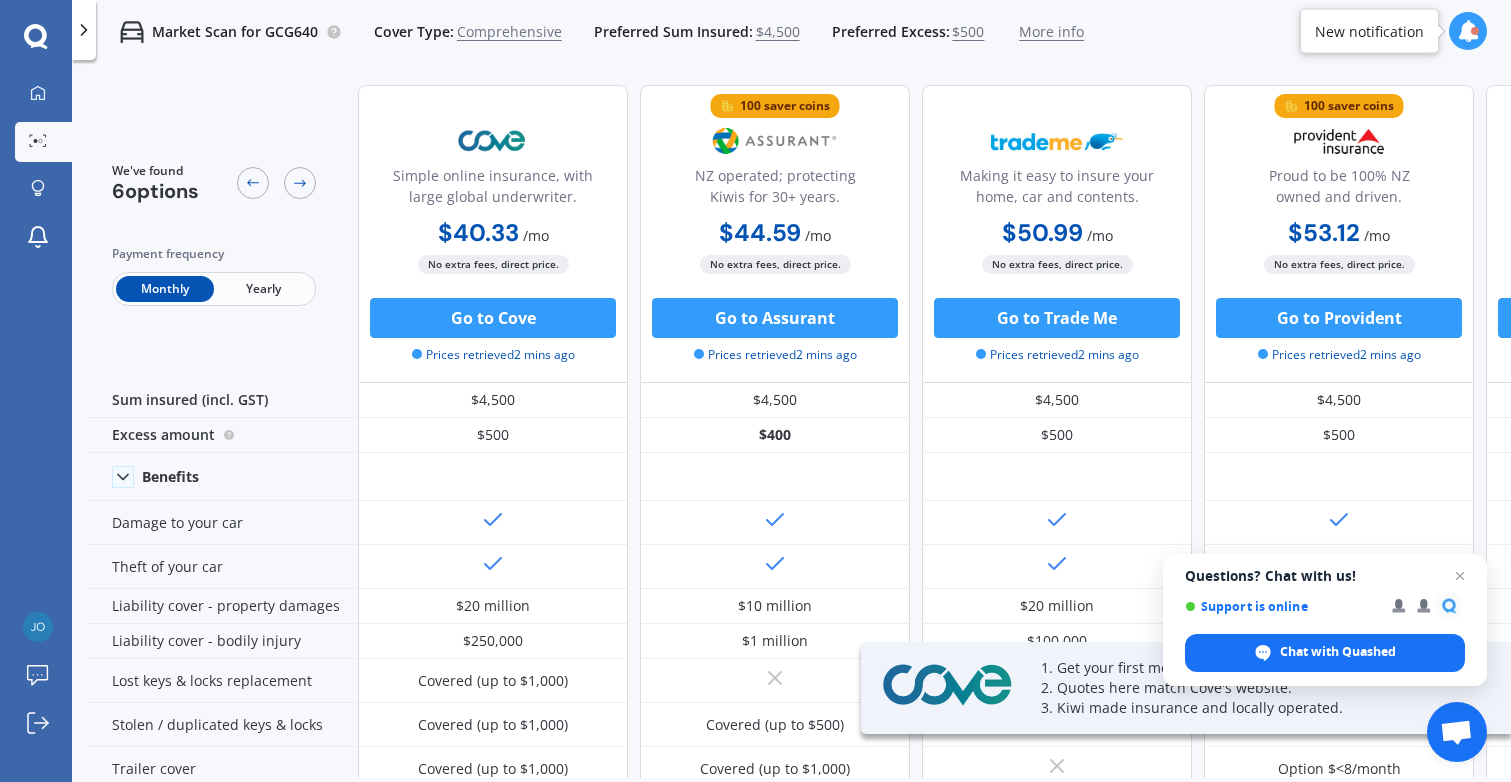 click on "Yearly" at bounding box center [263, 289] 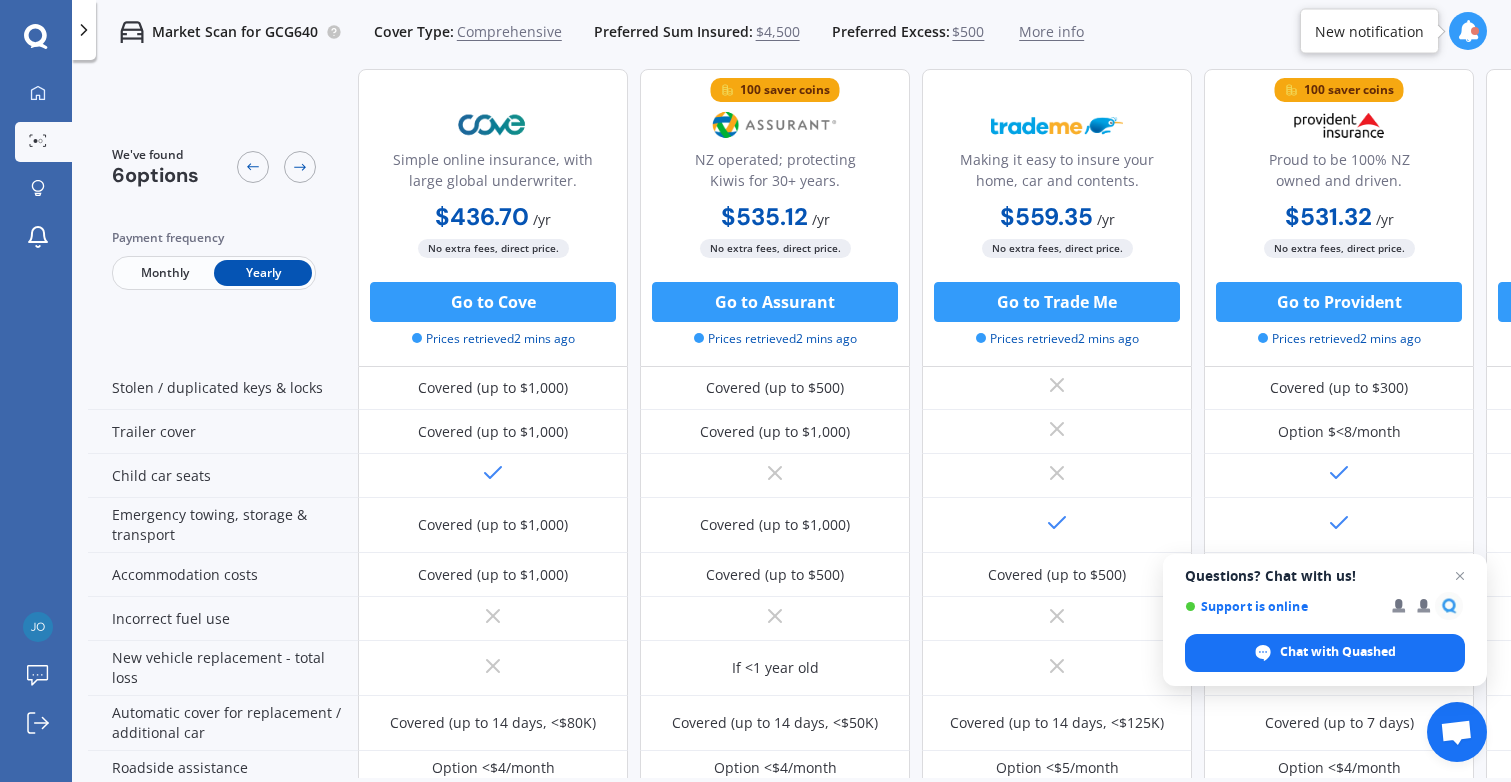 scroll, scrollTop: 359, scrollLeft: 0, axis: vertical 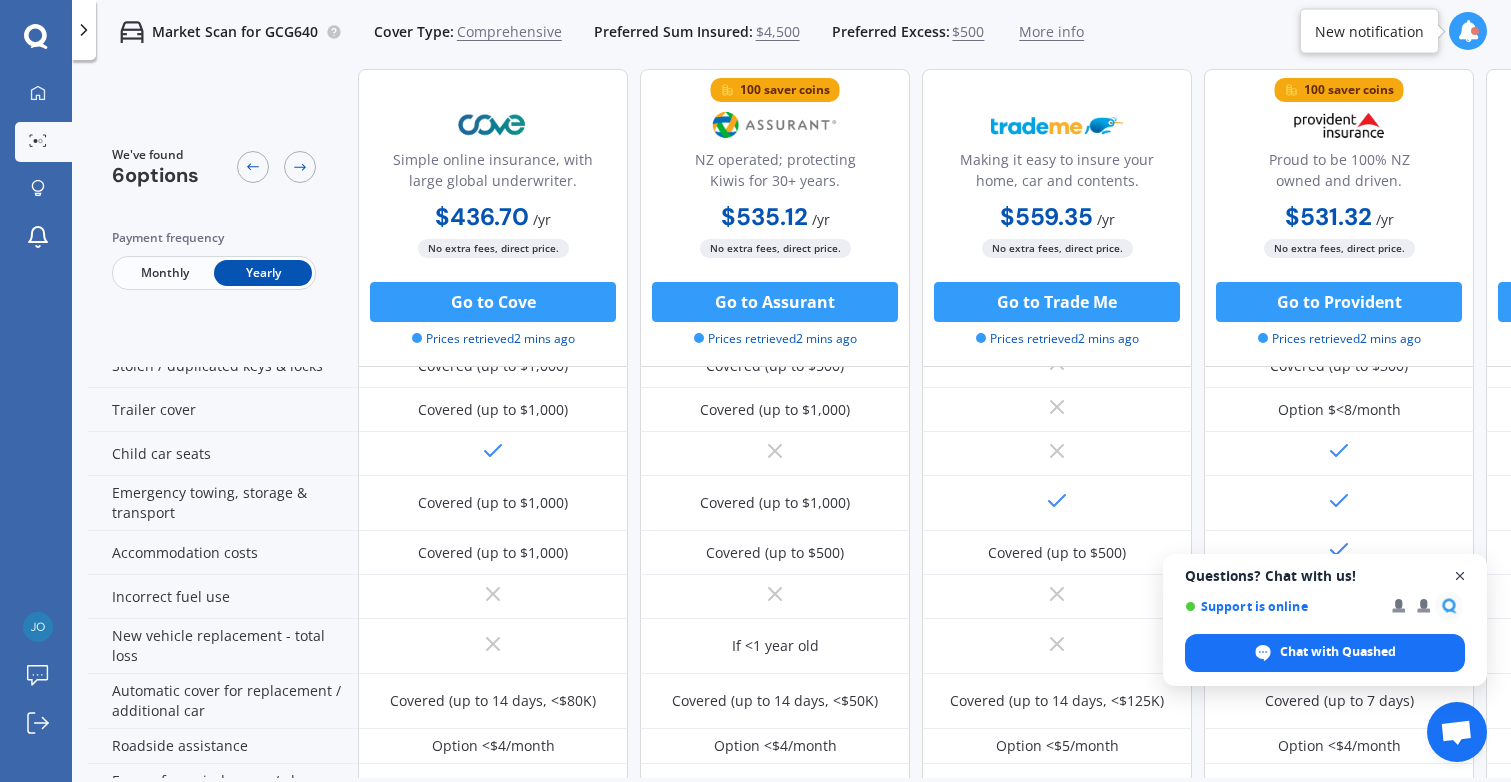 click at bounding box center (1460, 576) 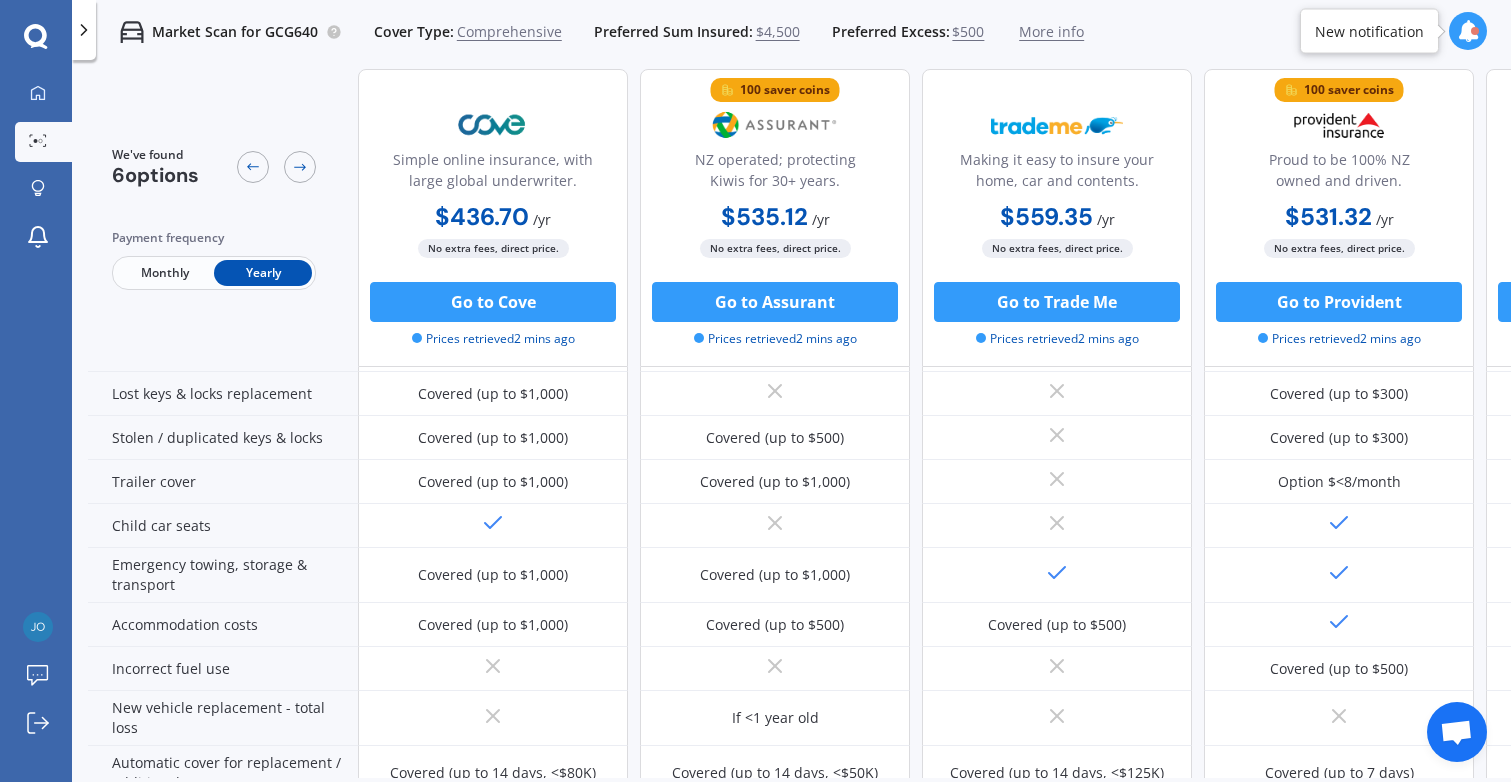 scroll, scrollTop: 0, scrollLeft: 0, axis: both 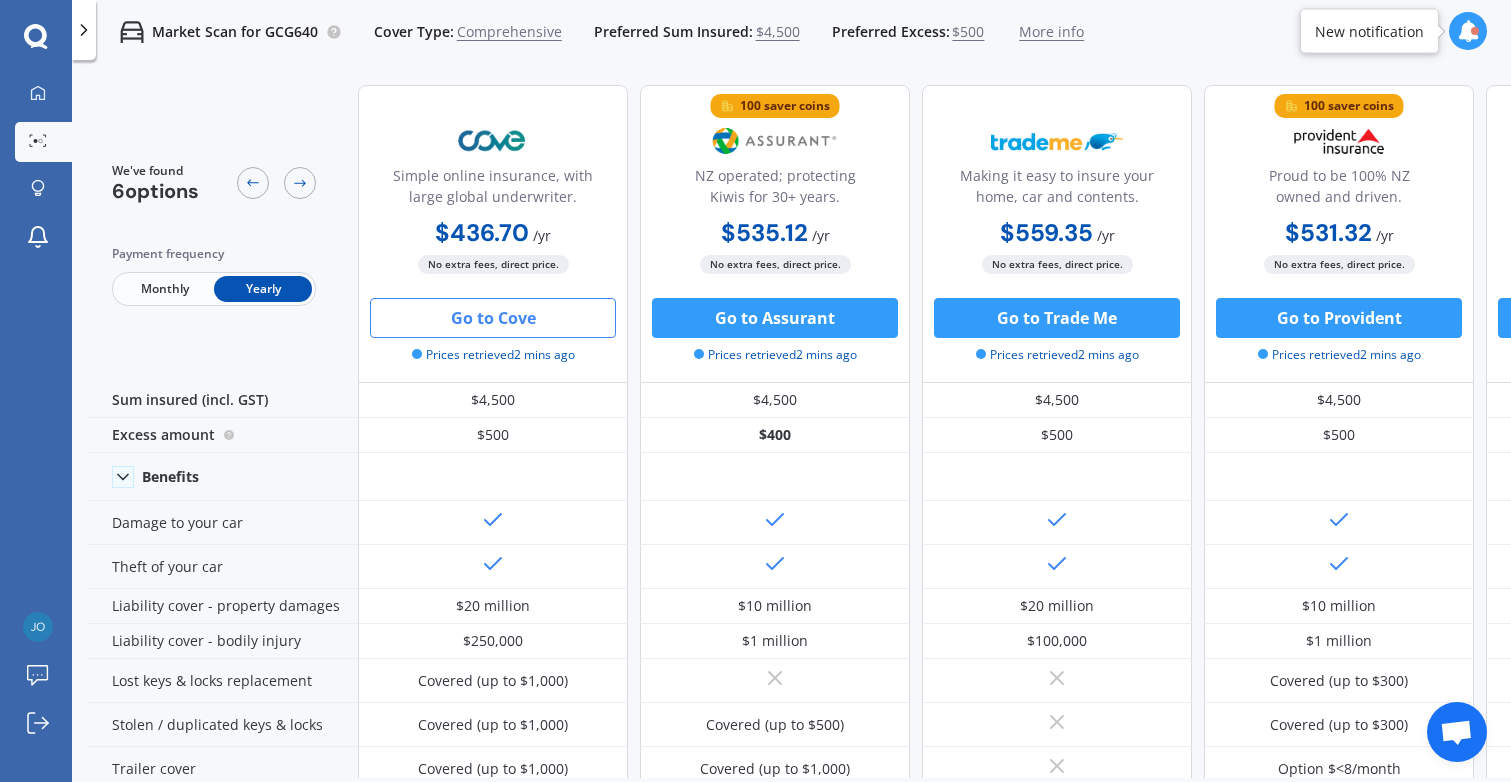 click on "Go to Cove" at bounding box center (493, 318) 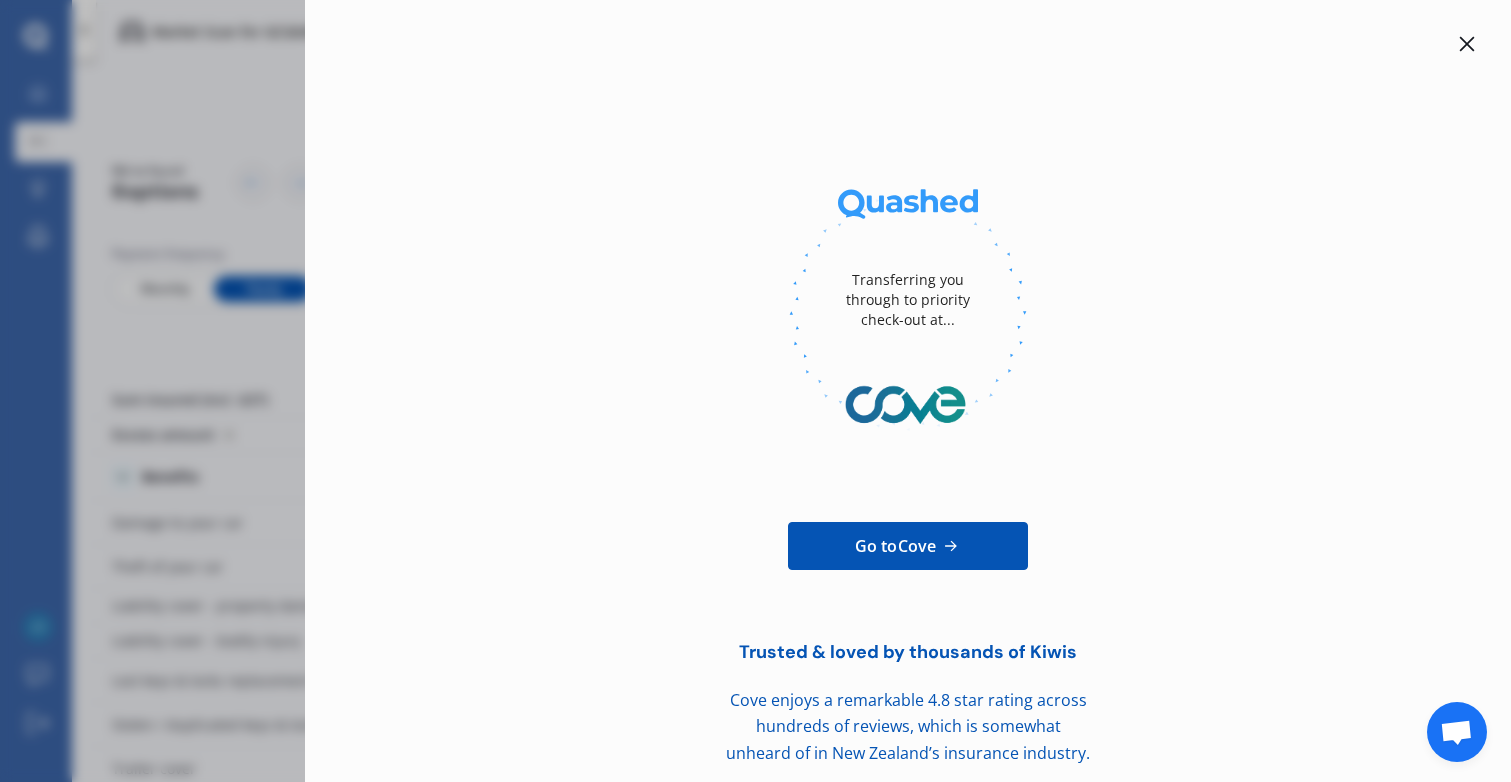 click at bounding box center [1467, 44] 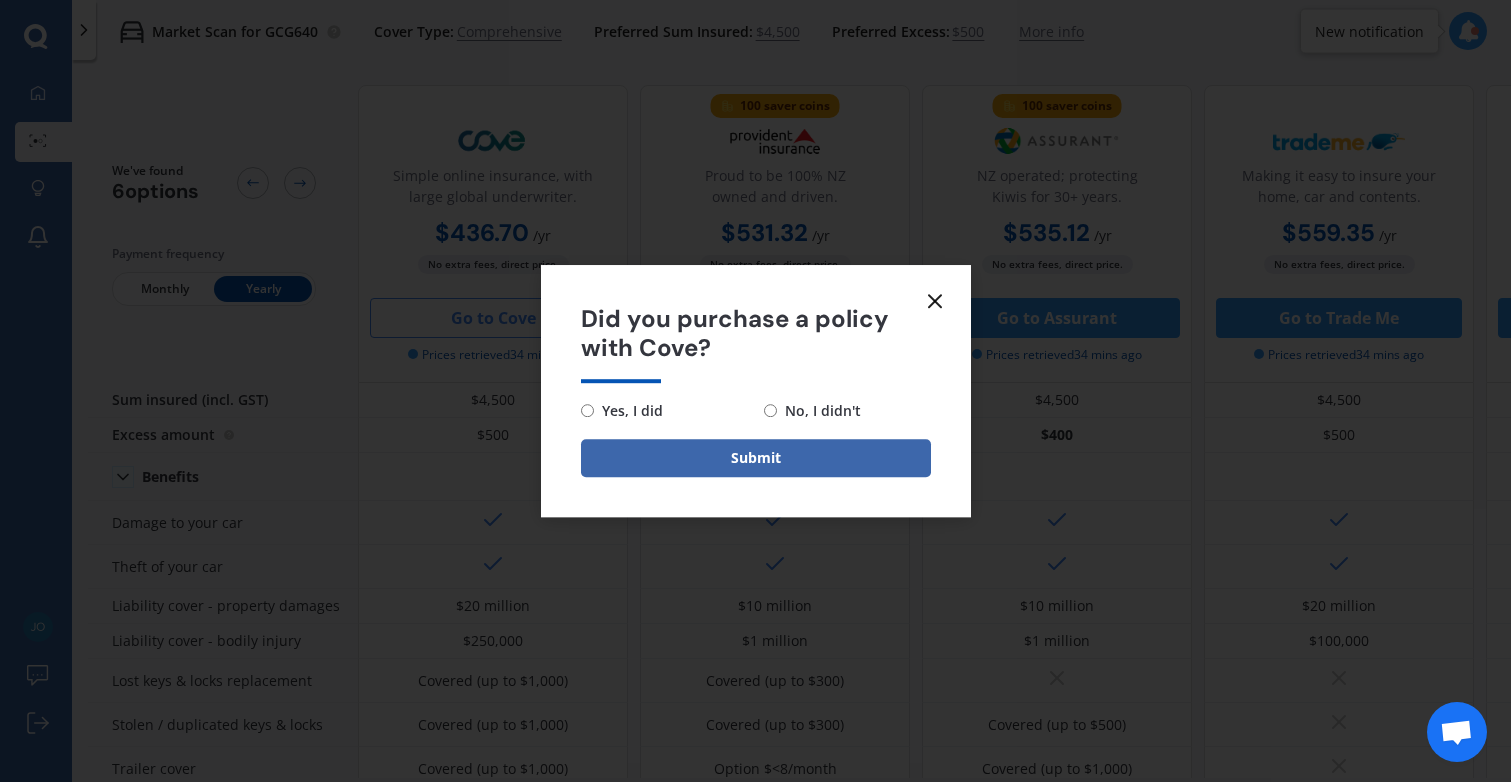 click on "No, I didn't" at bounding box center [819, 411] 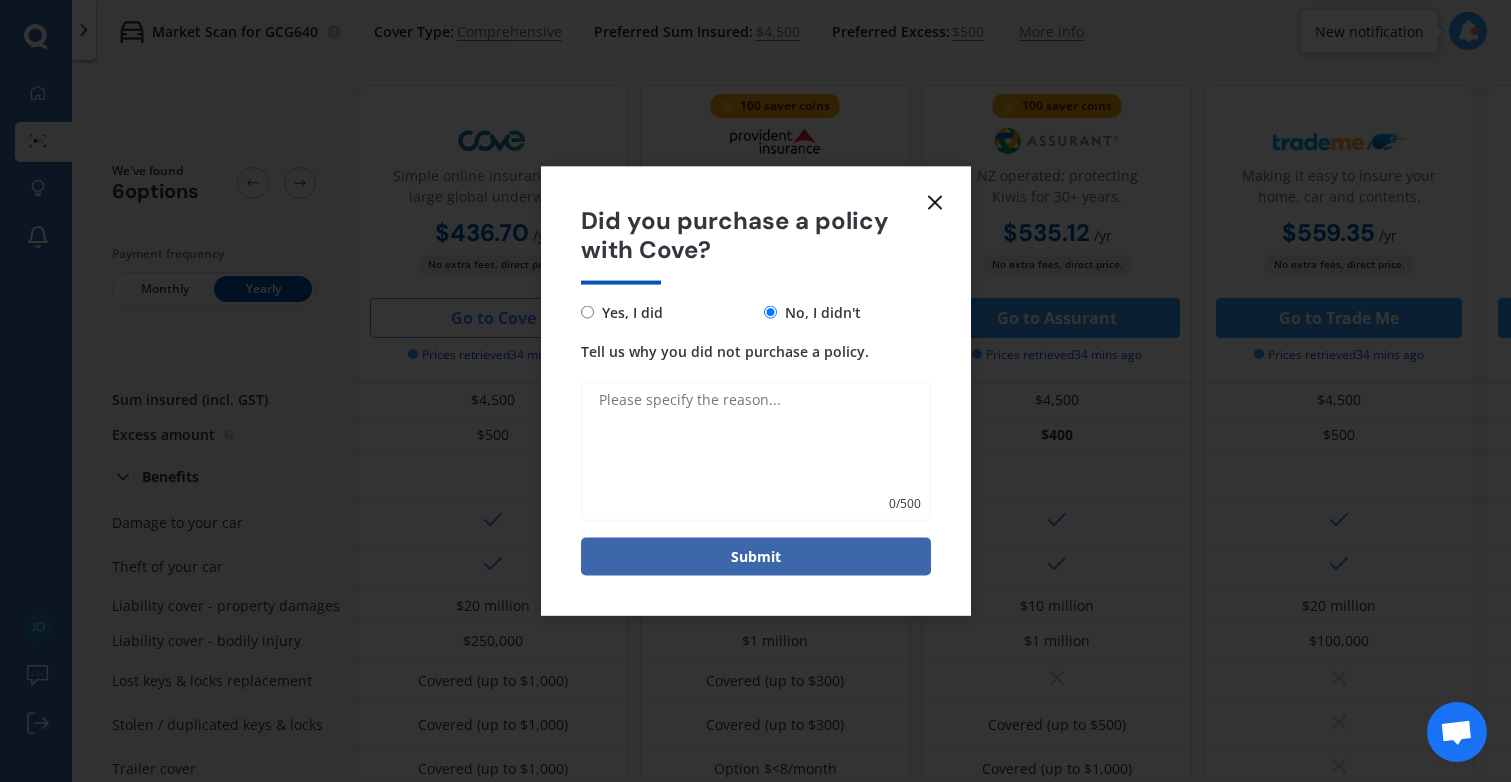 click on "Tell us why you did not purchase a policy." at bounding box center (756, 451) 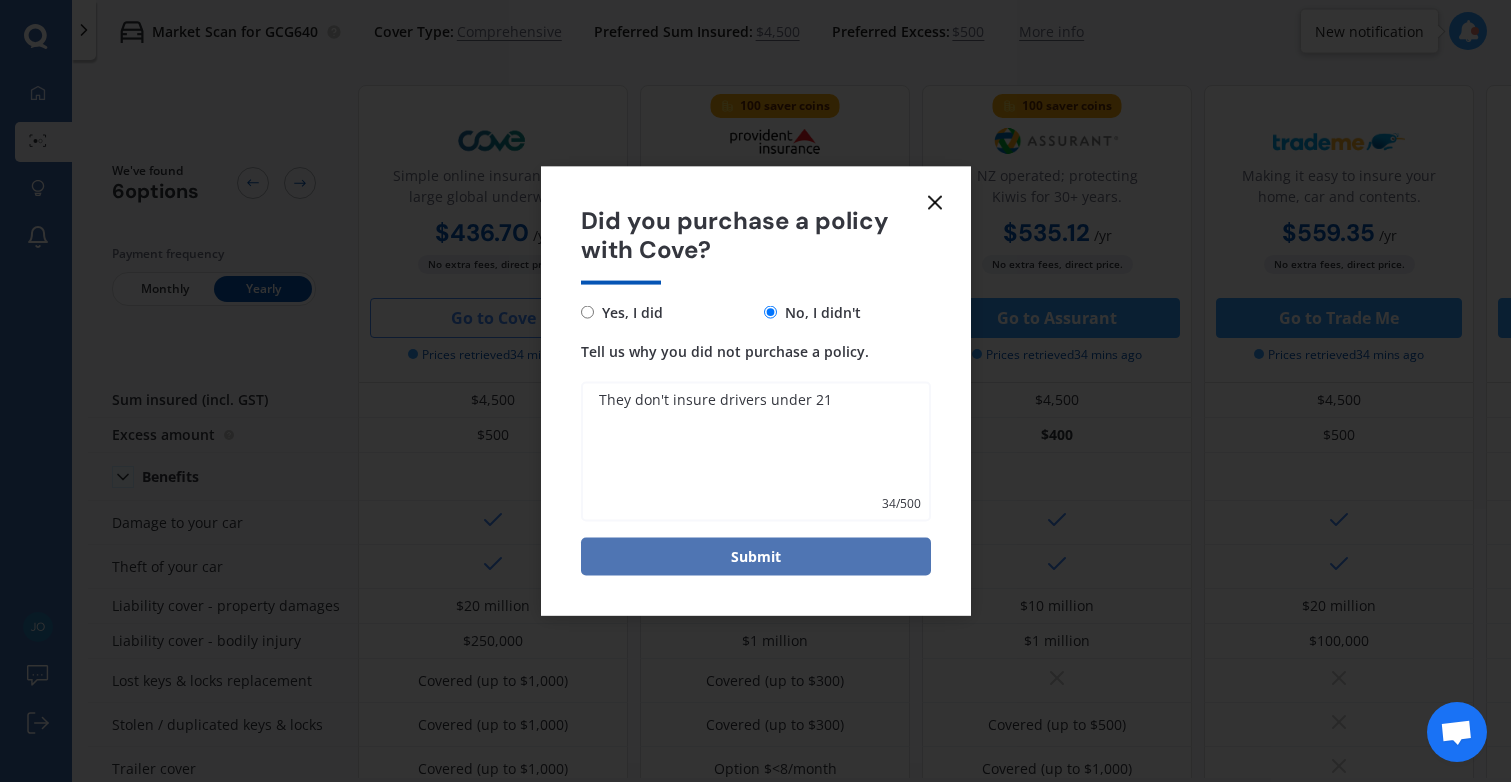 type on "They don't insure drivers under 21" 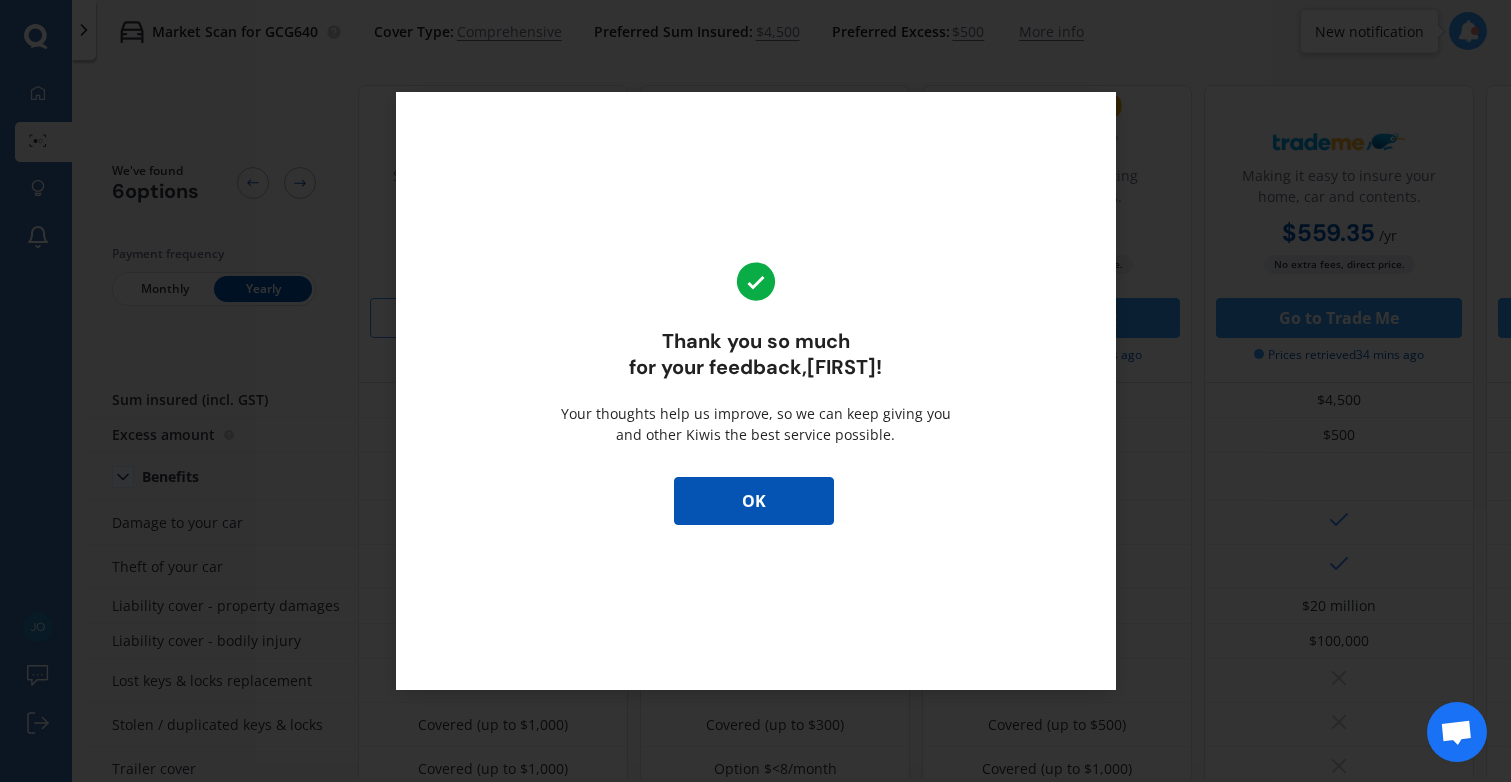click on "OK" at bounding box center [754, 501] 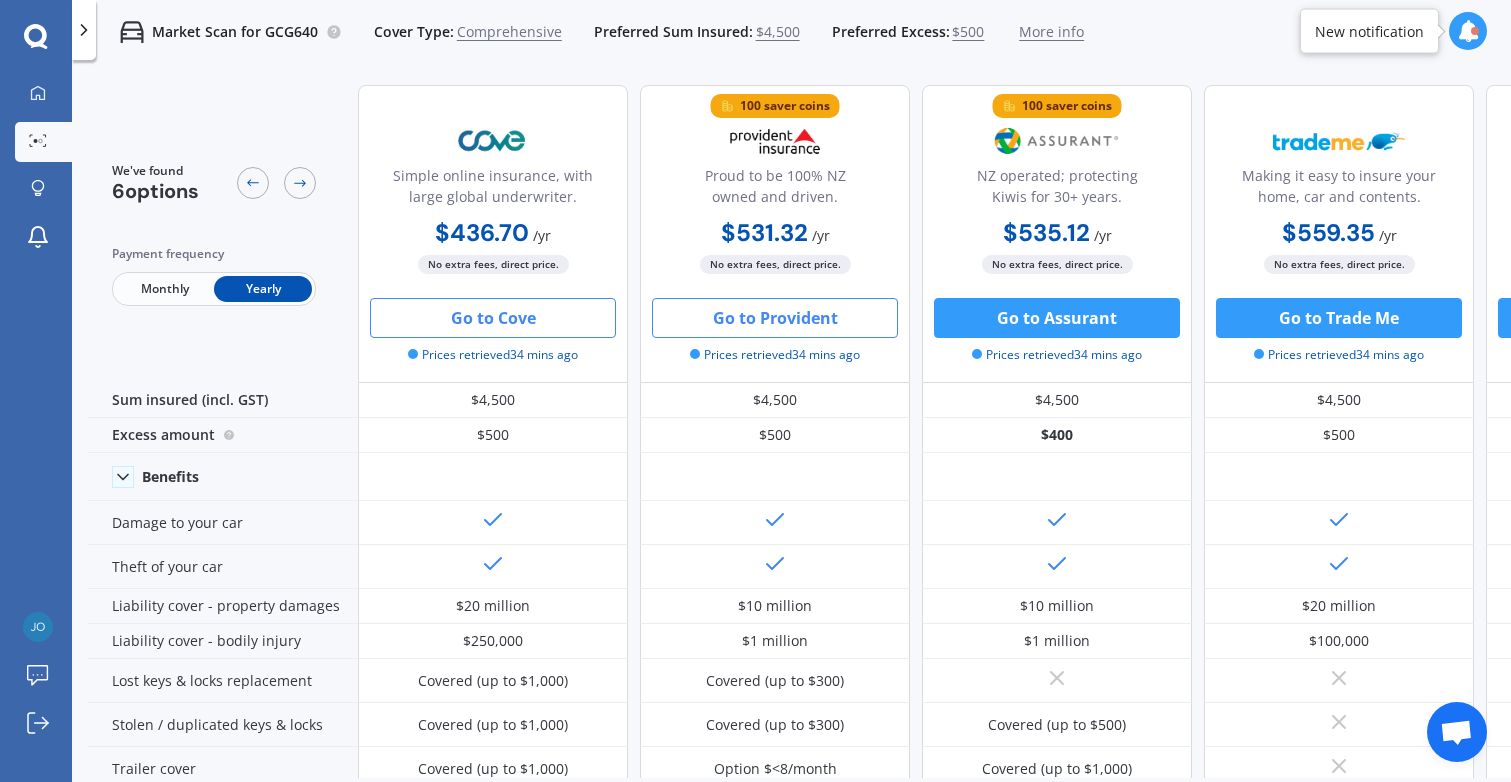 click on "Go to Provident" at bounding box center (775, 318) 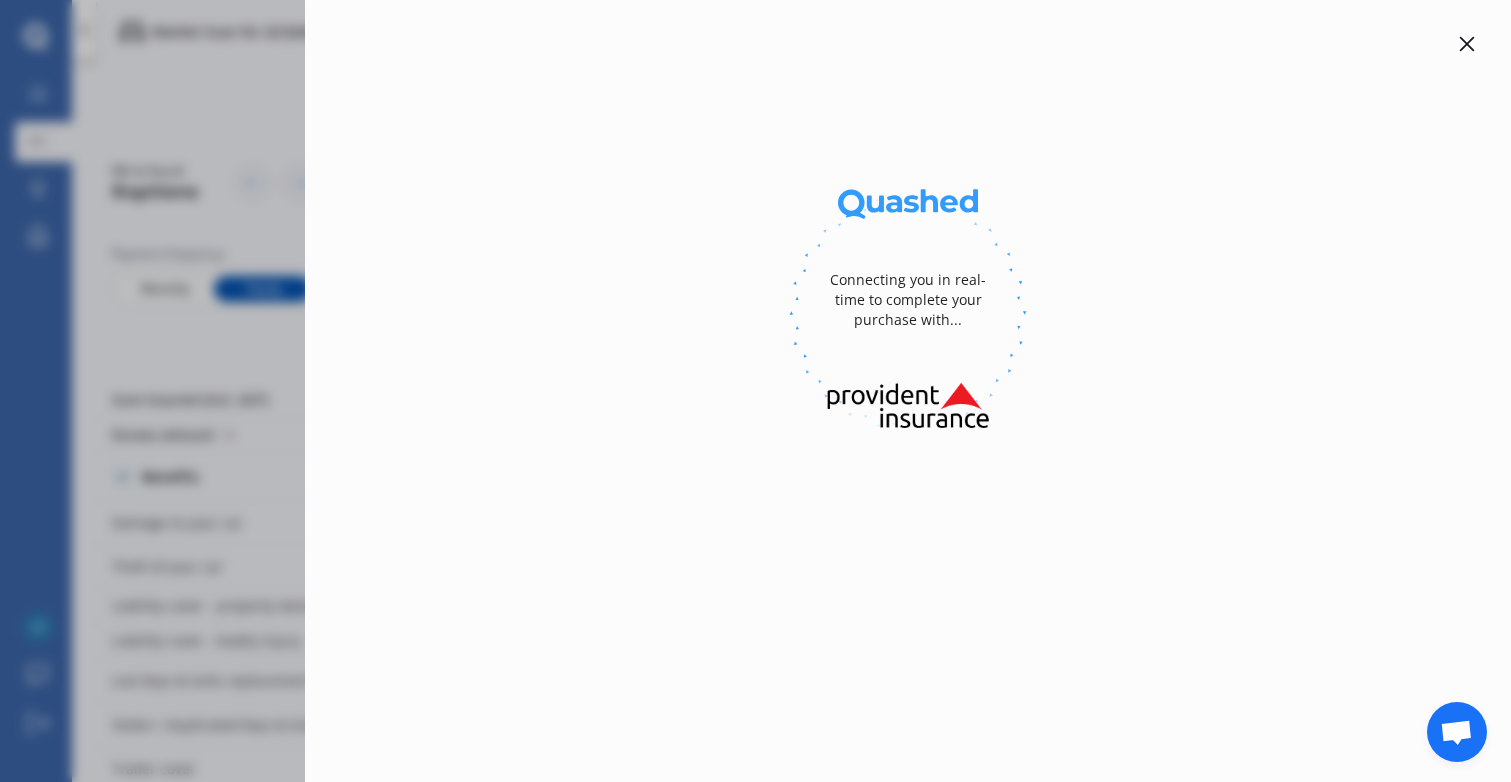 select on "full" 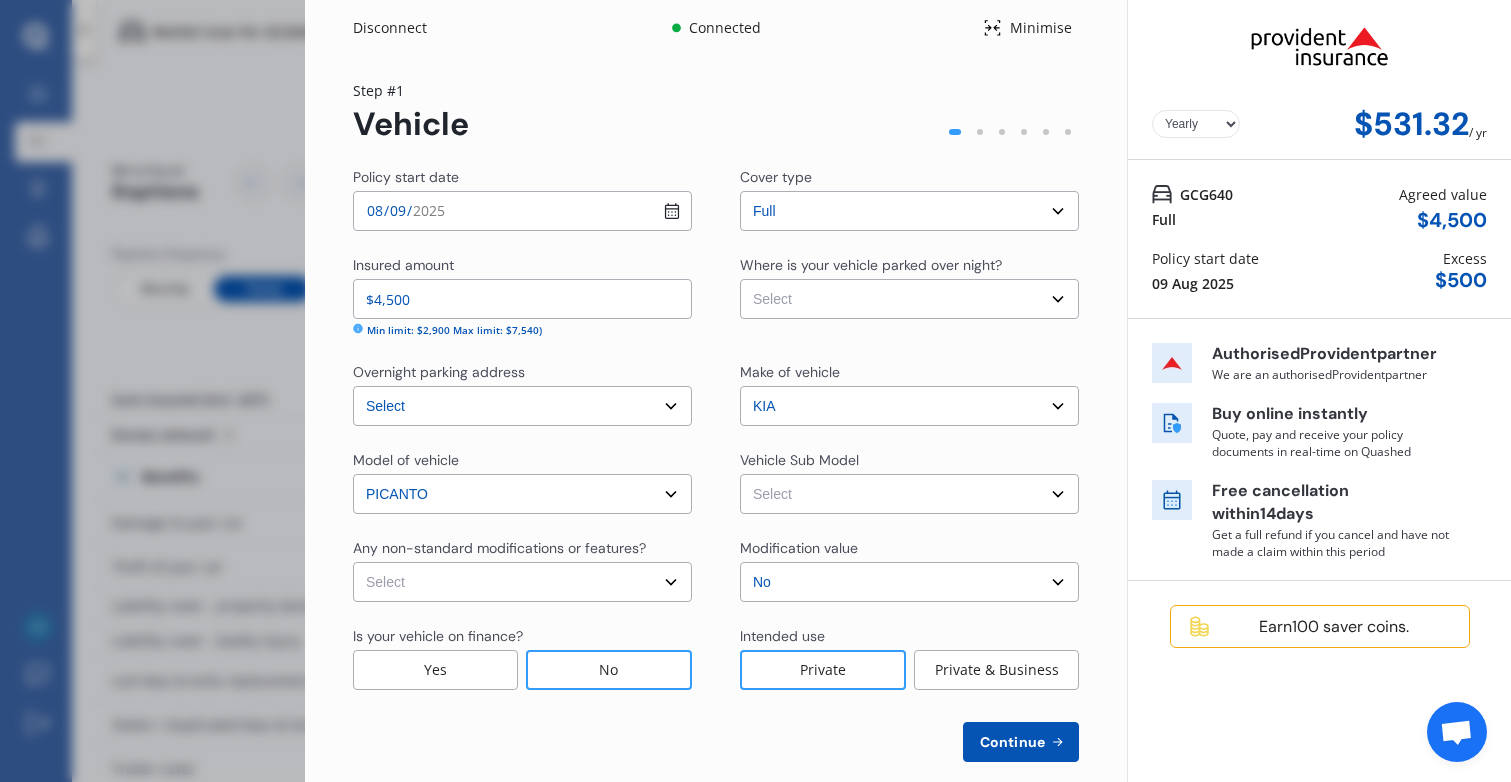 click on "2025-08-09" at bounding box center (522, 211) 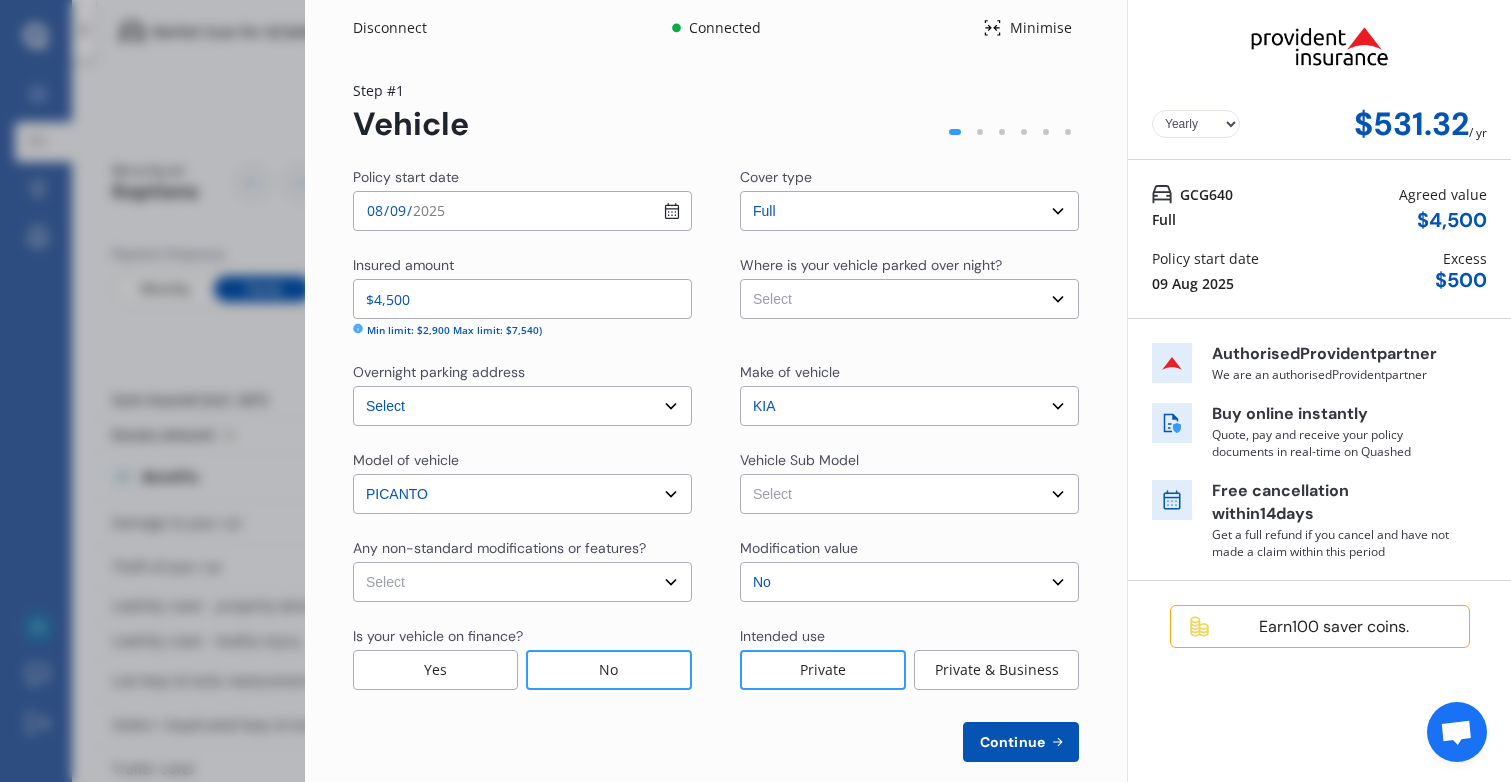 type on "[DATE]" 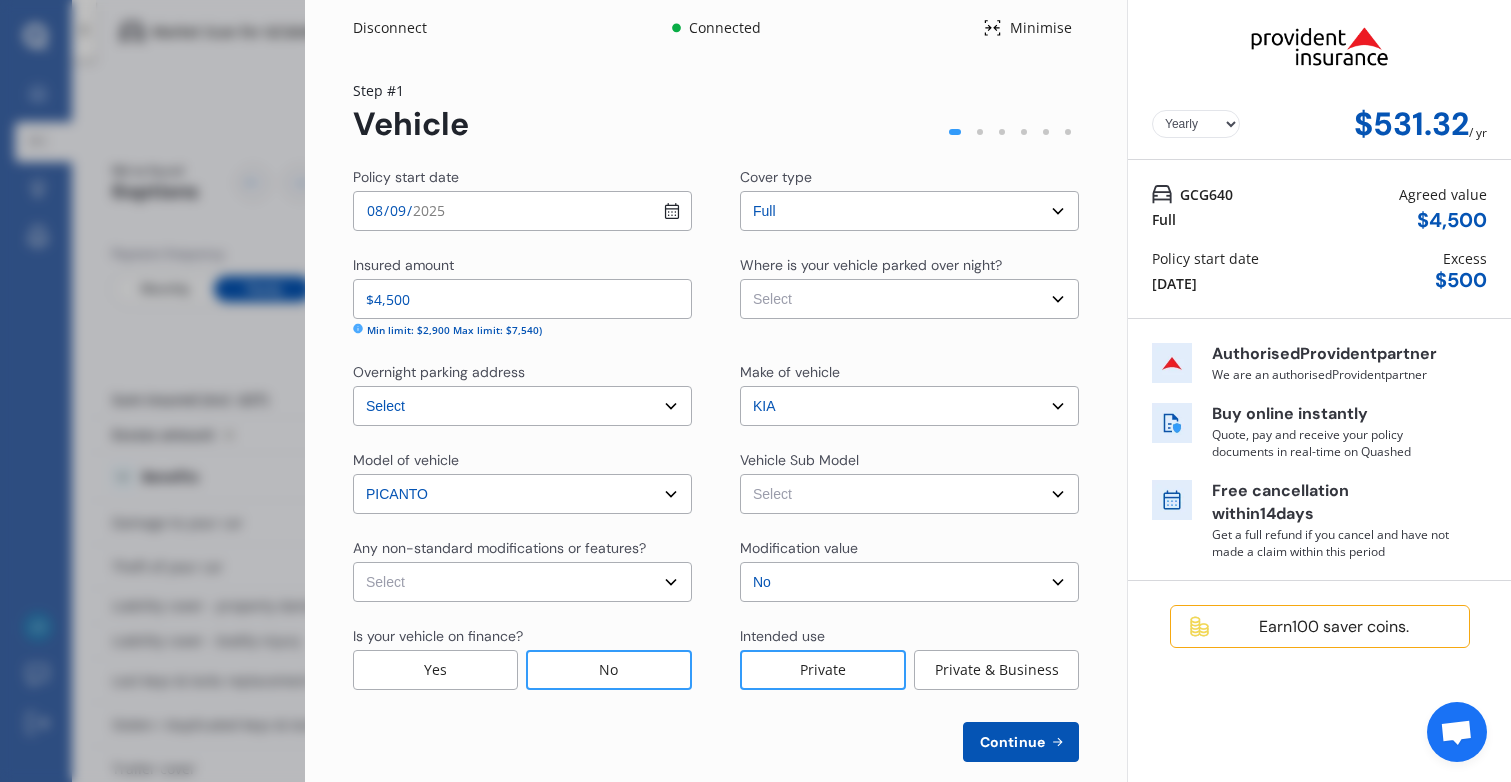 click on "Select Garage (fully enclosed) Off Street Parking Other" at bounding box center [909, 299] 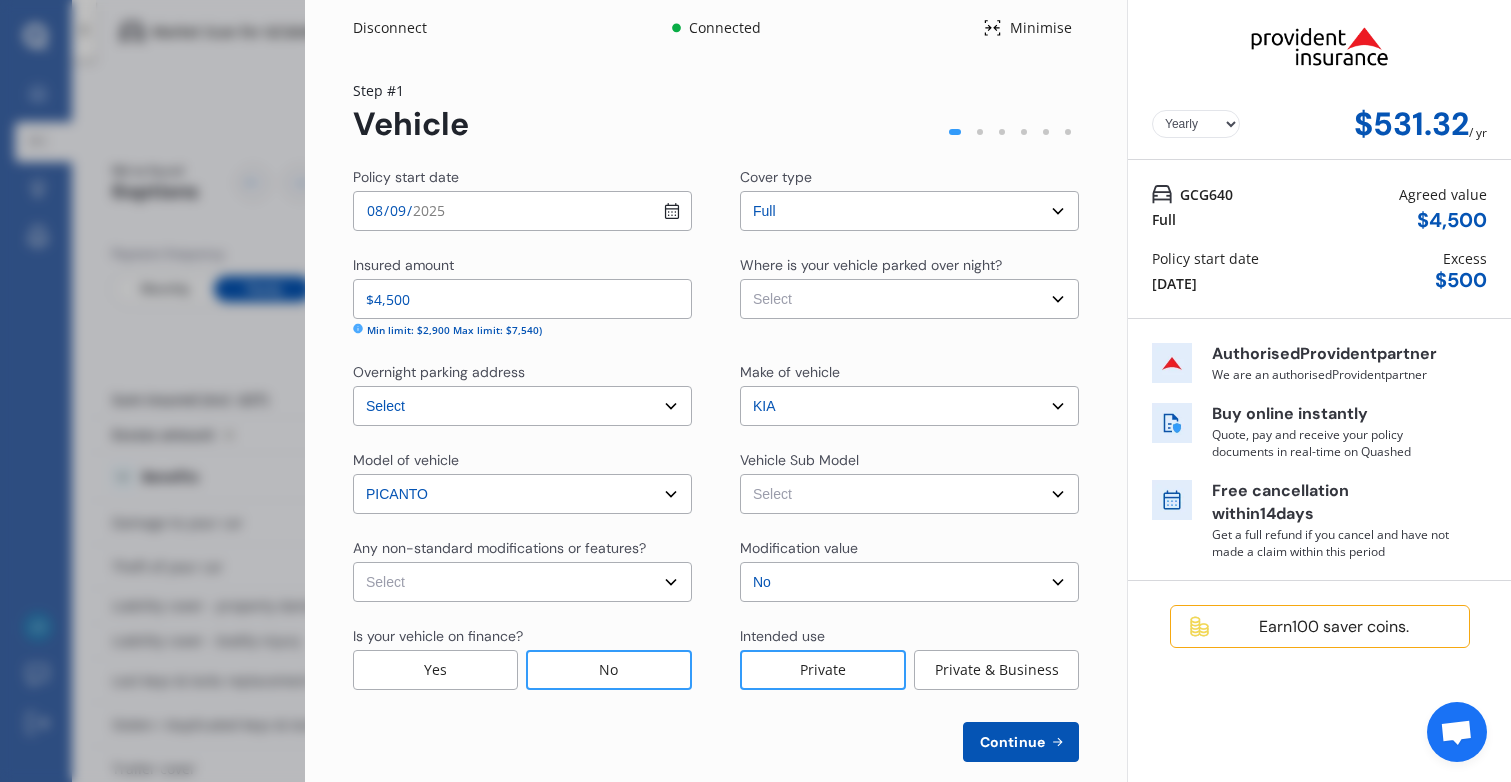 select on "OFF-STREET" 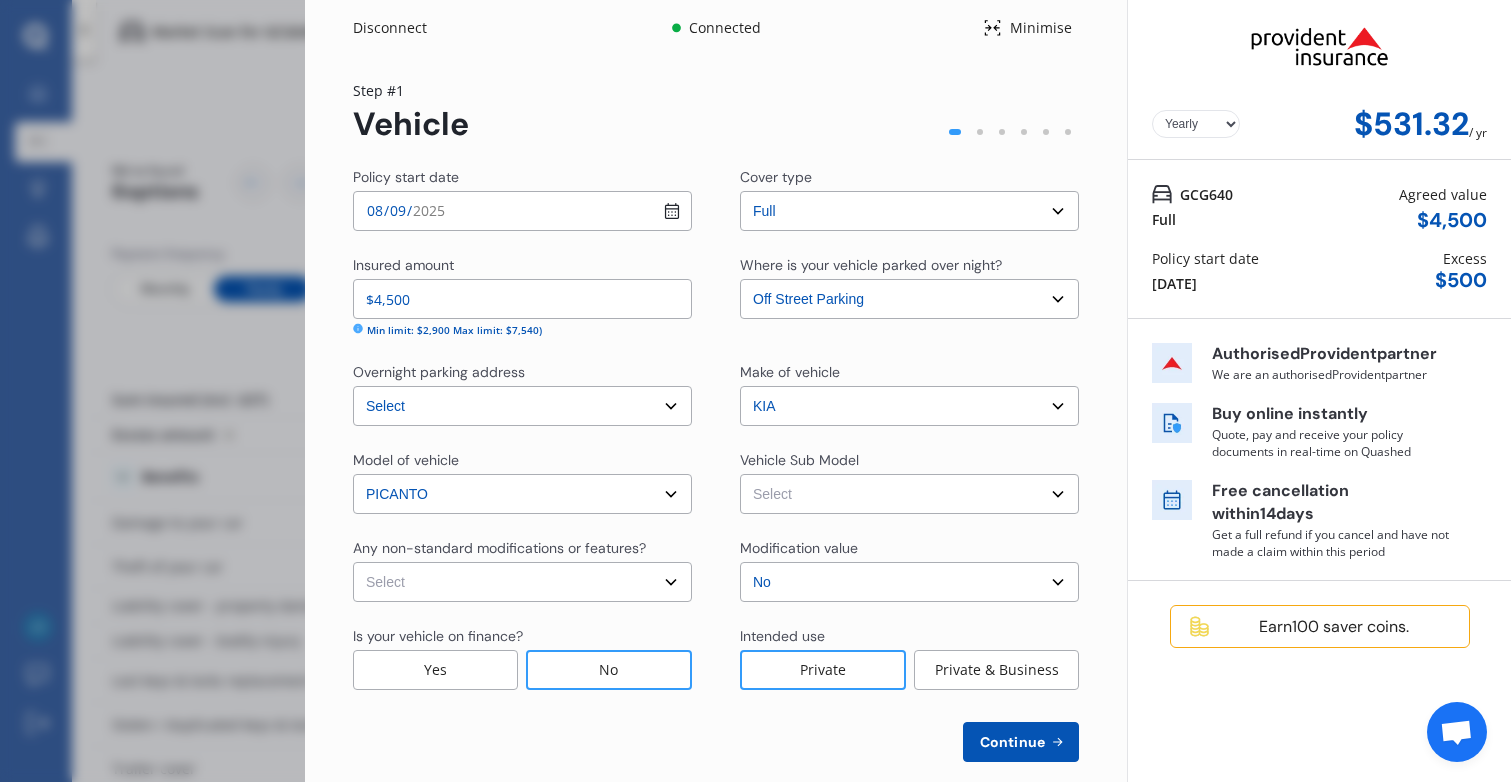 click on "Select Picanto EX Hatchback 5dr Auto 4sp 1.25i" at bounding box center [909, 494] 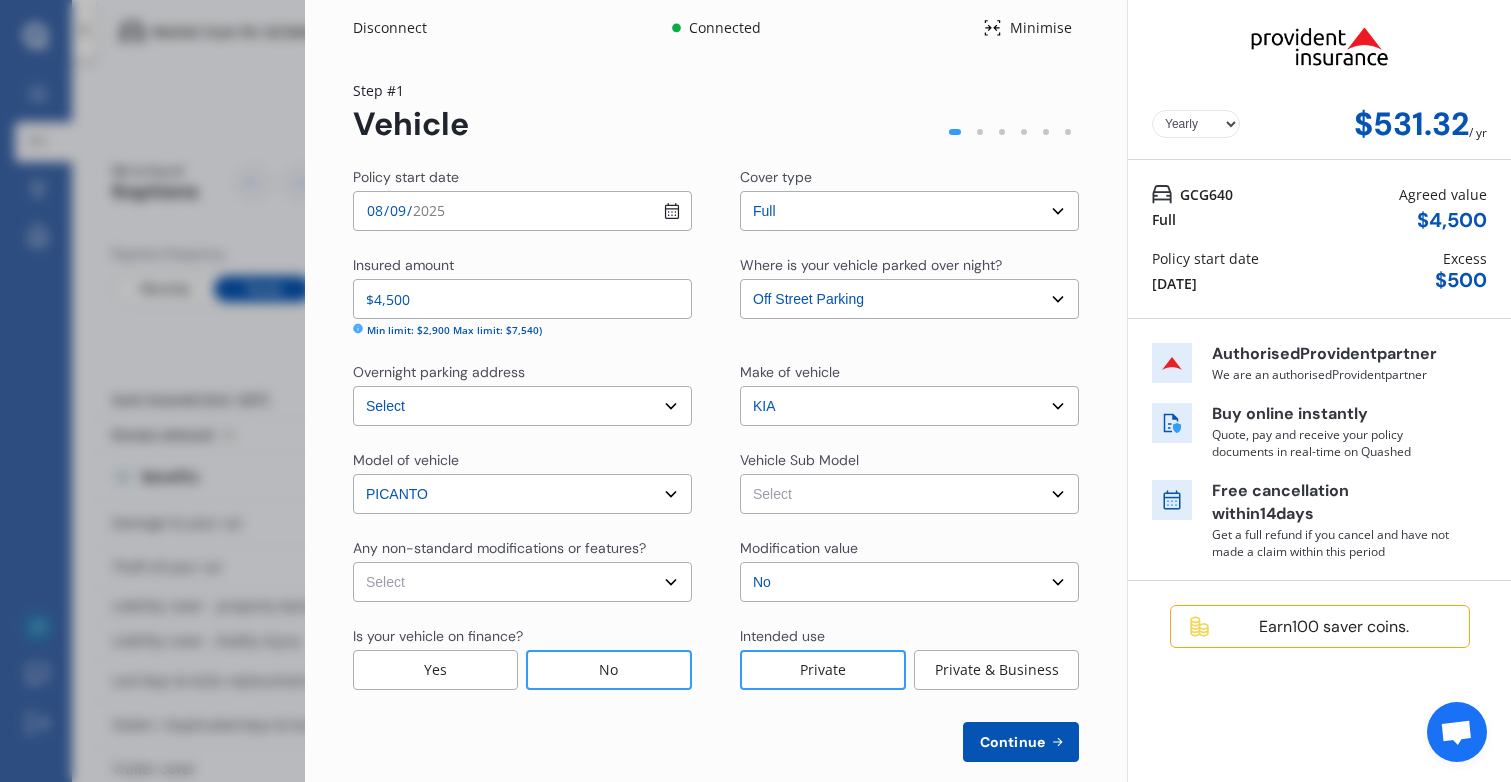select on "NZVKIA_2011AEBH" 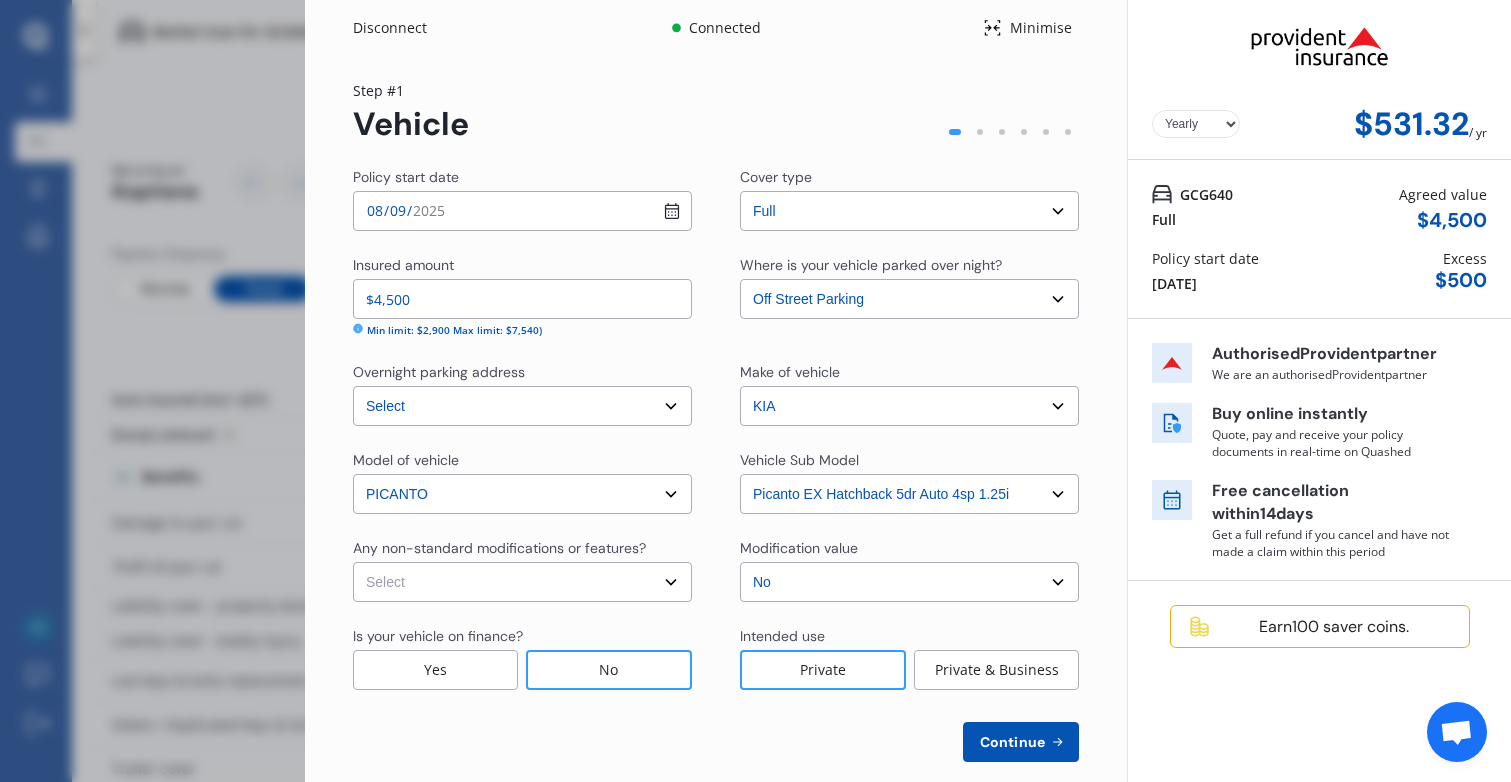 click on "Select None Nitrous Oxide System(NOS) Roll Cage Full Racing Harness" at bounding box center (522, 582) 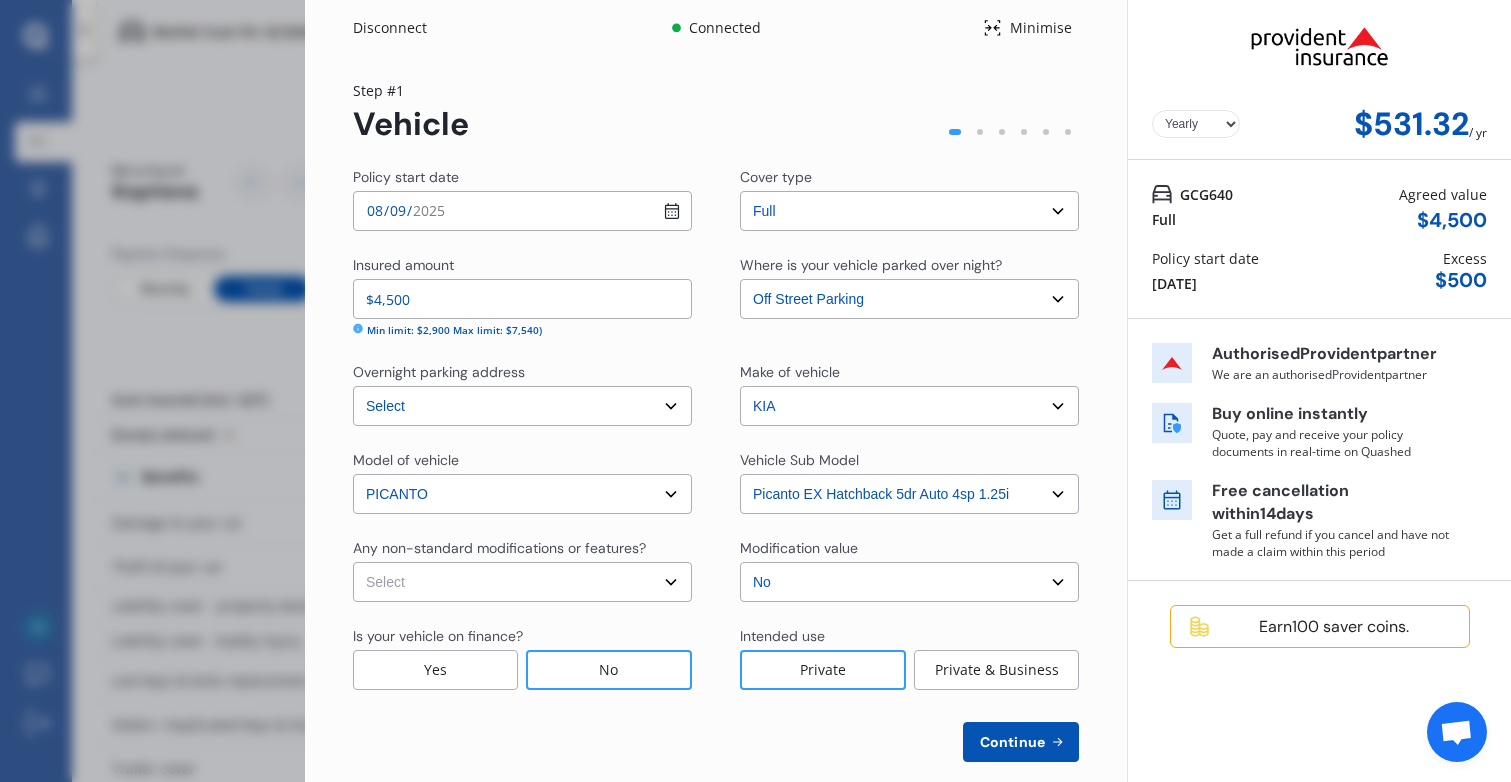 click on "Select None Nitrous Oxide System(NOS) Roll Cage Full Racing Harness" at bounding box center [522, 582] 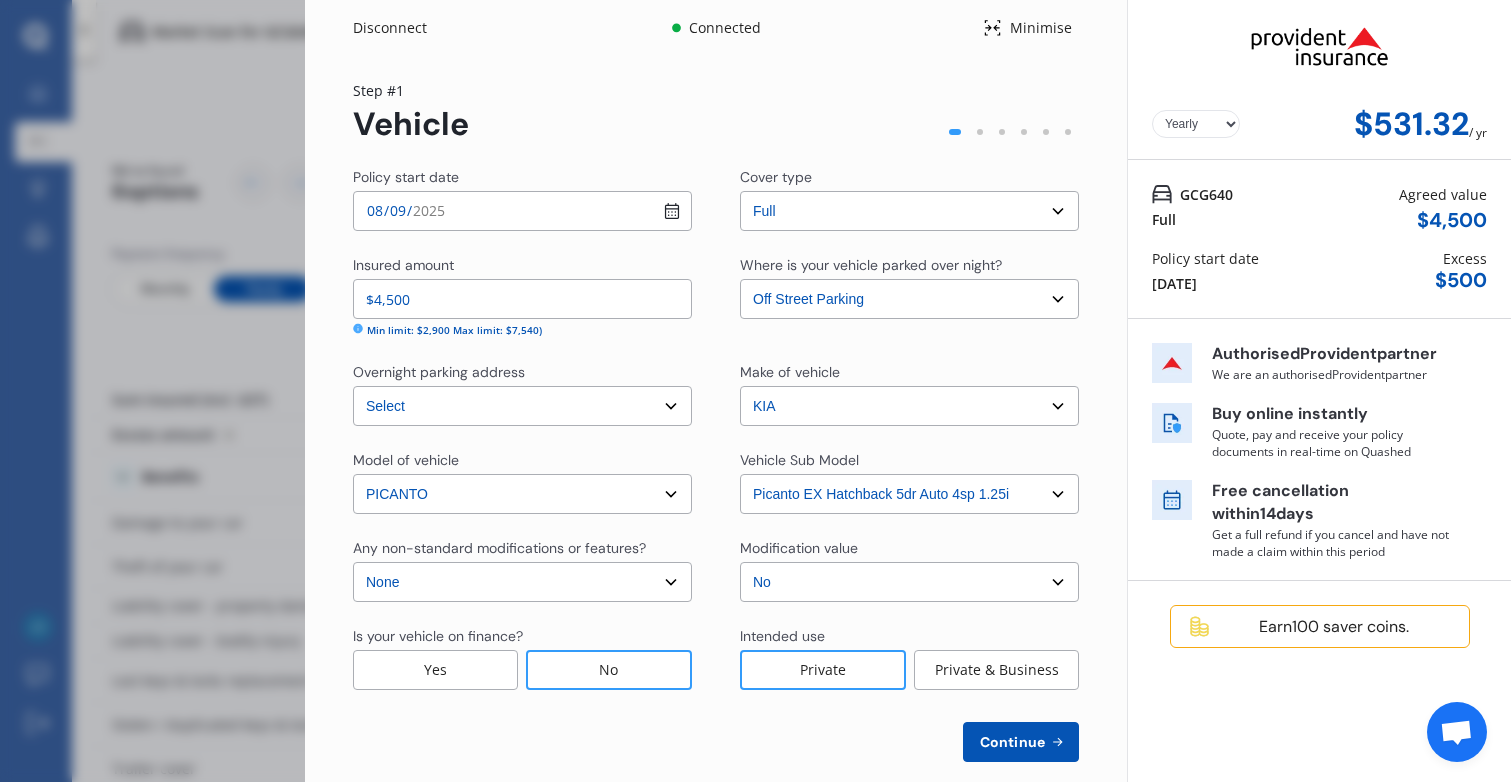 click on "Select No Up to $4000 Up to $6000 Greater than $6000" at bounding box center [909, 582] 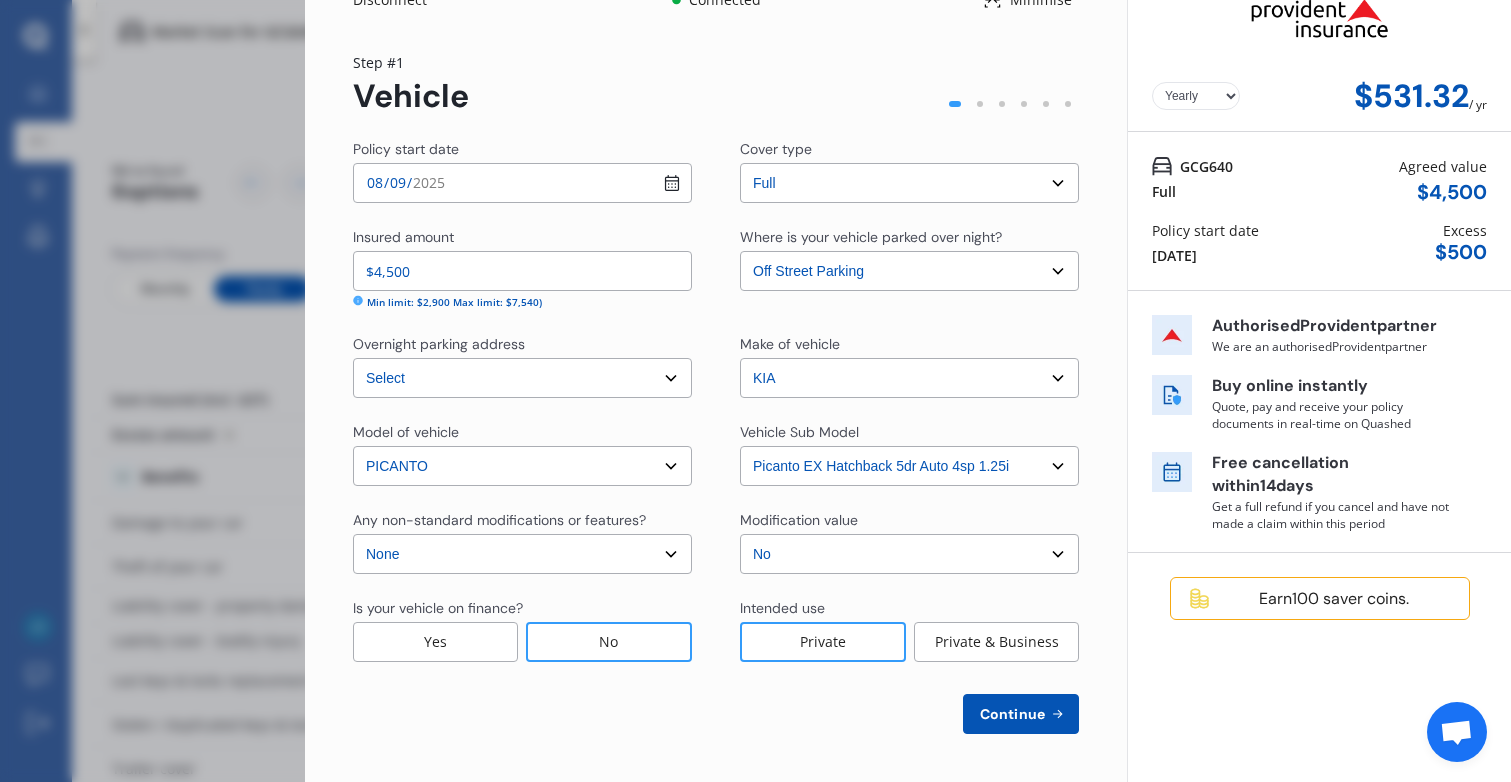 click on "No" at bounding box center (609, 642) 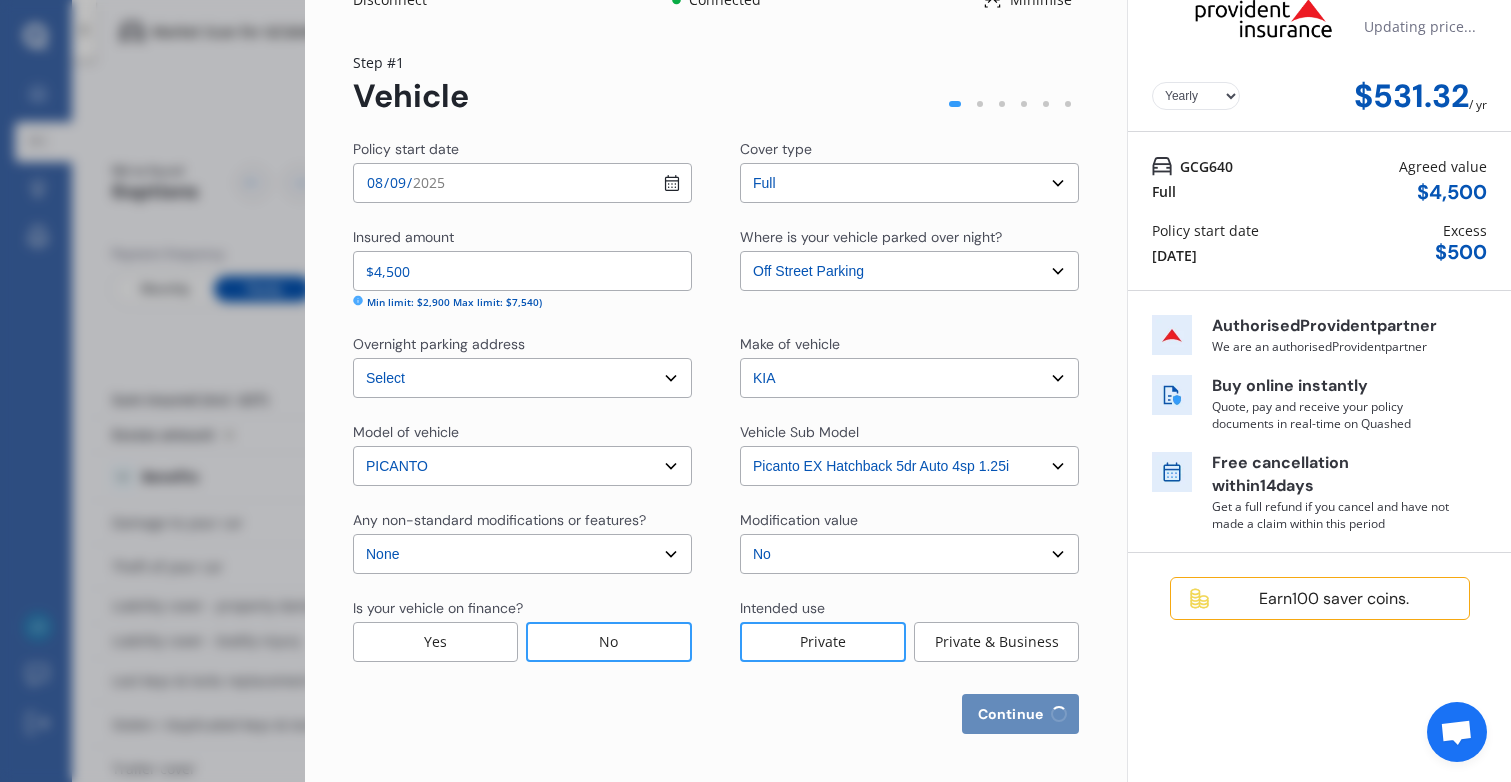 select on "19" 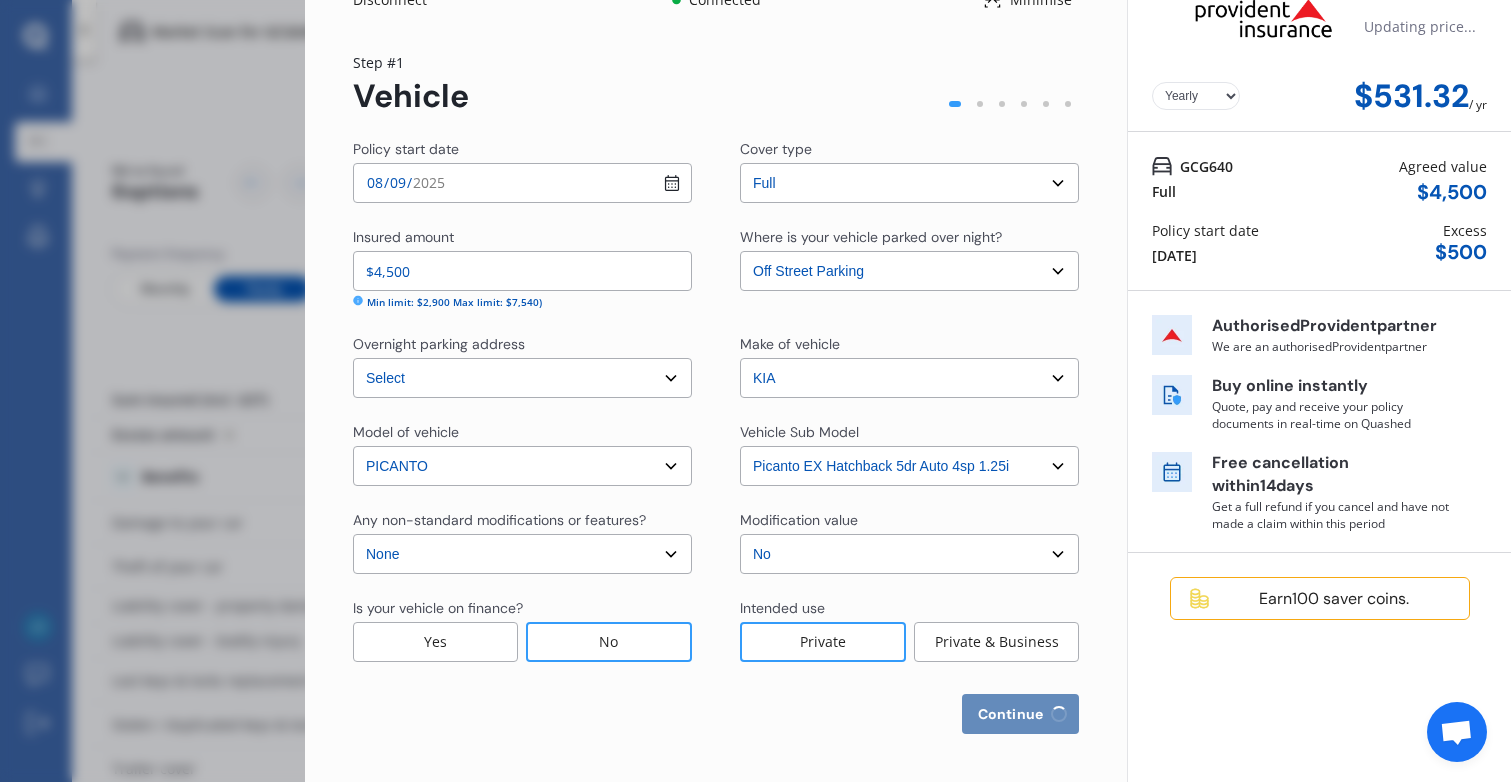 select on "1976" 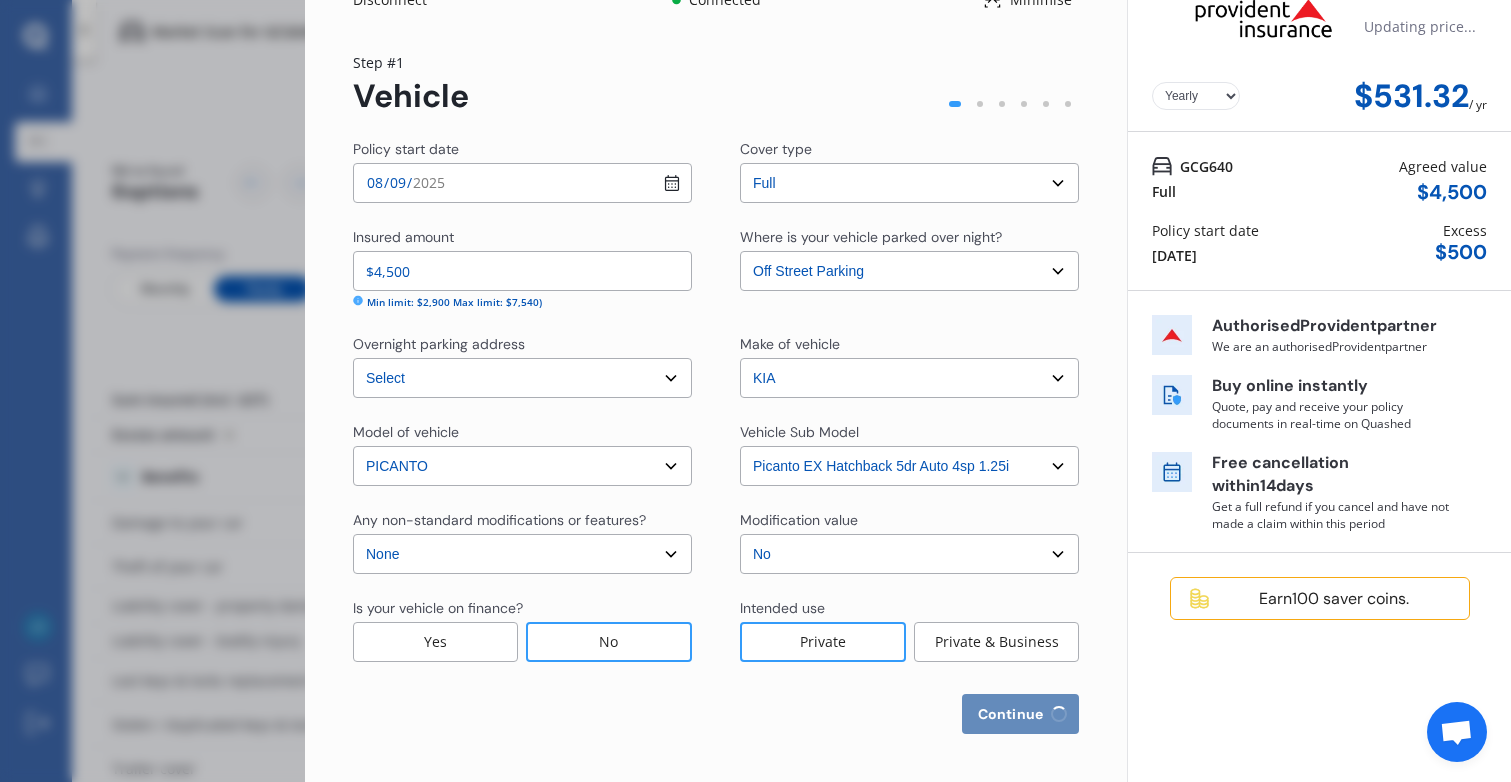 select on "NZ_FULL" 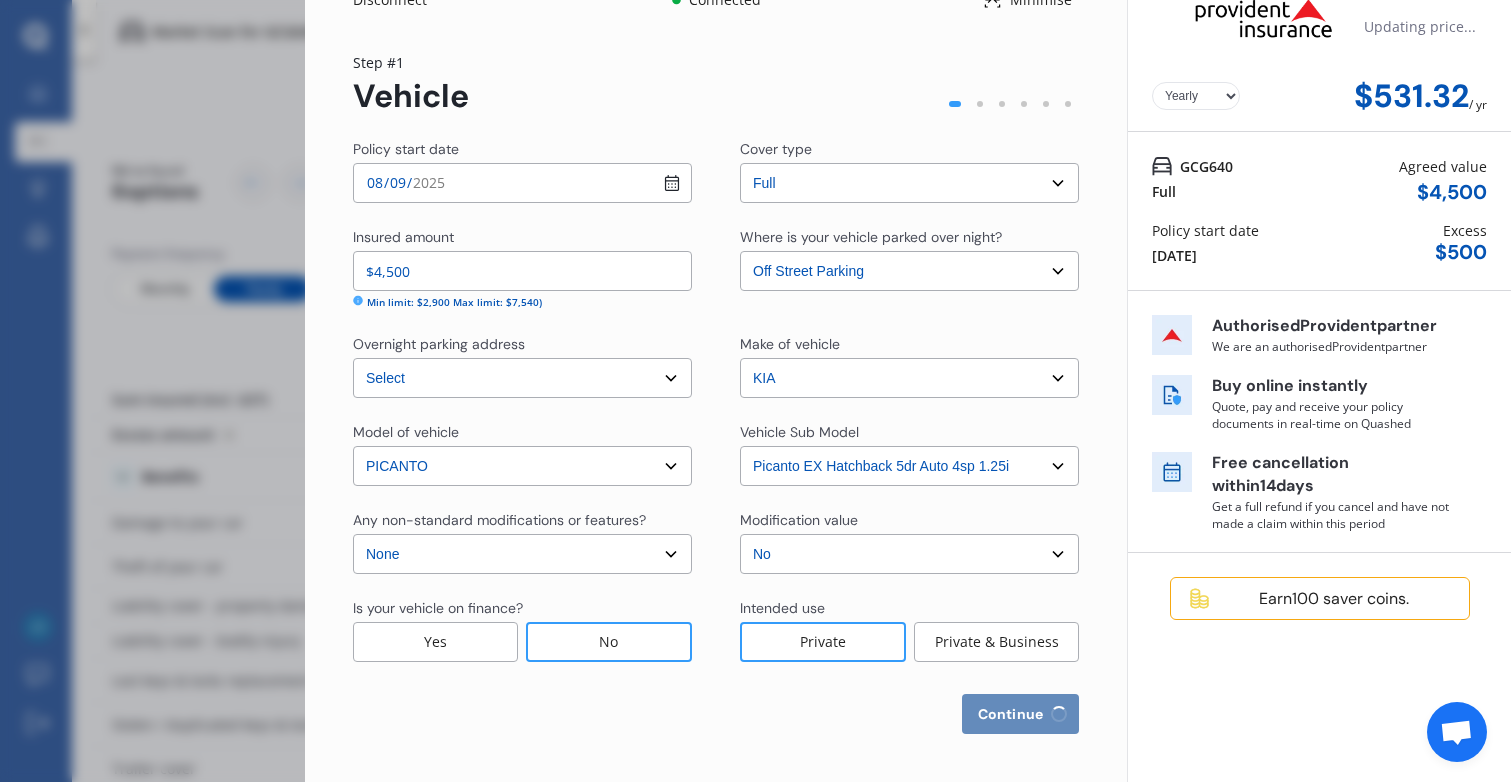 select on "25" 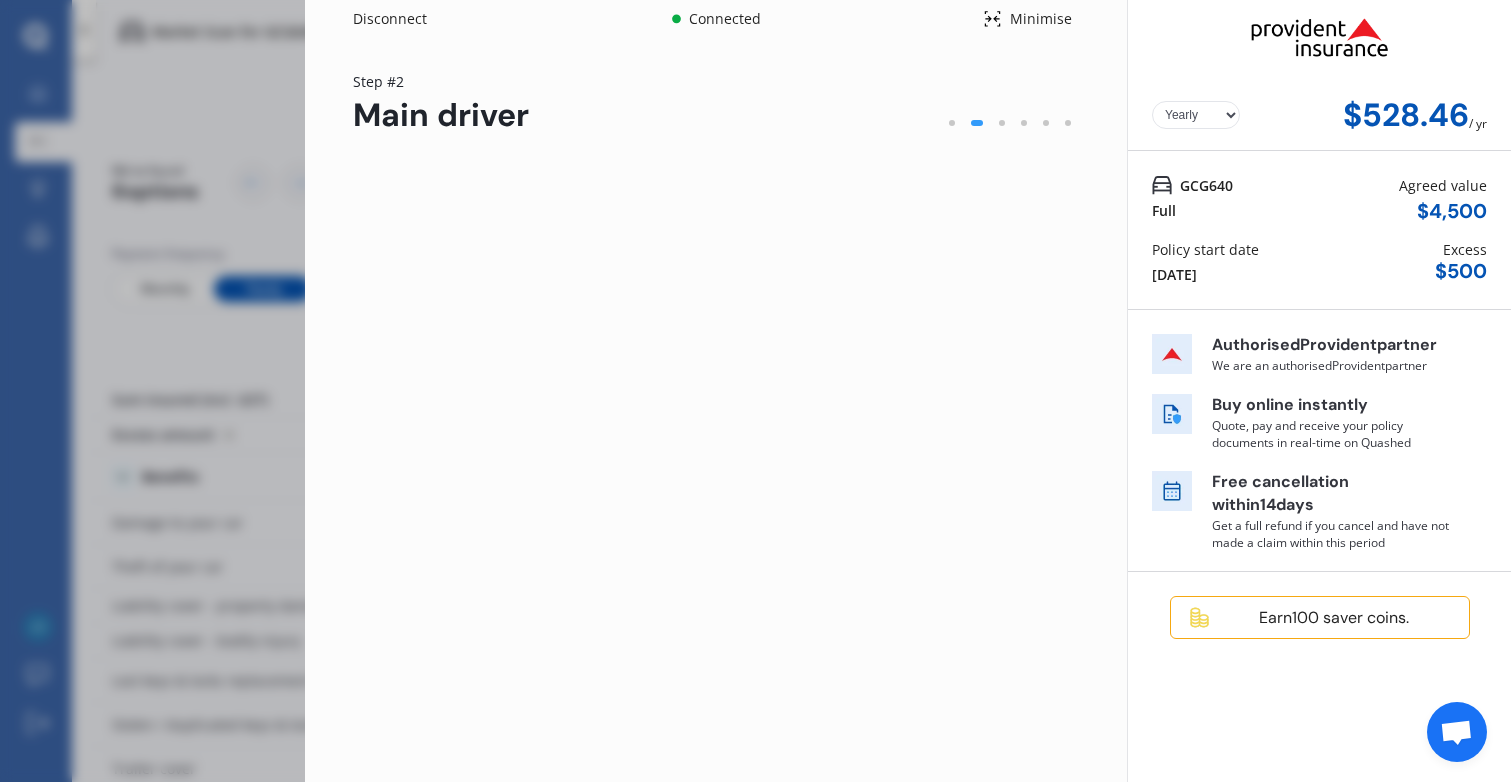 scroll, scrollTop: 0, scrollLeft: 0, axis: both 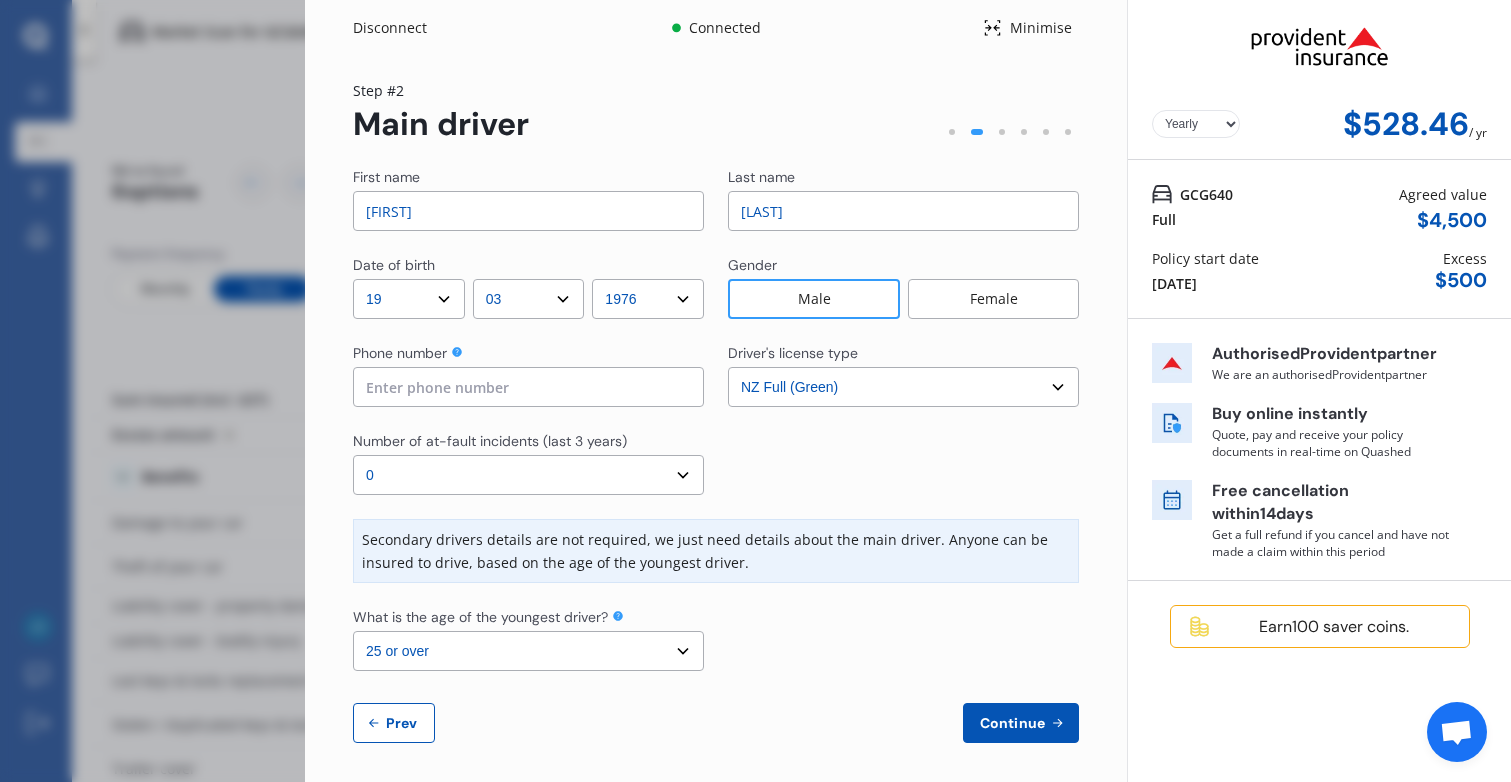 click at bounding box center (528, 387) 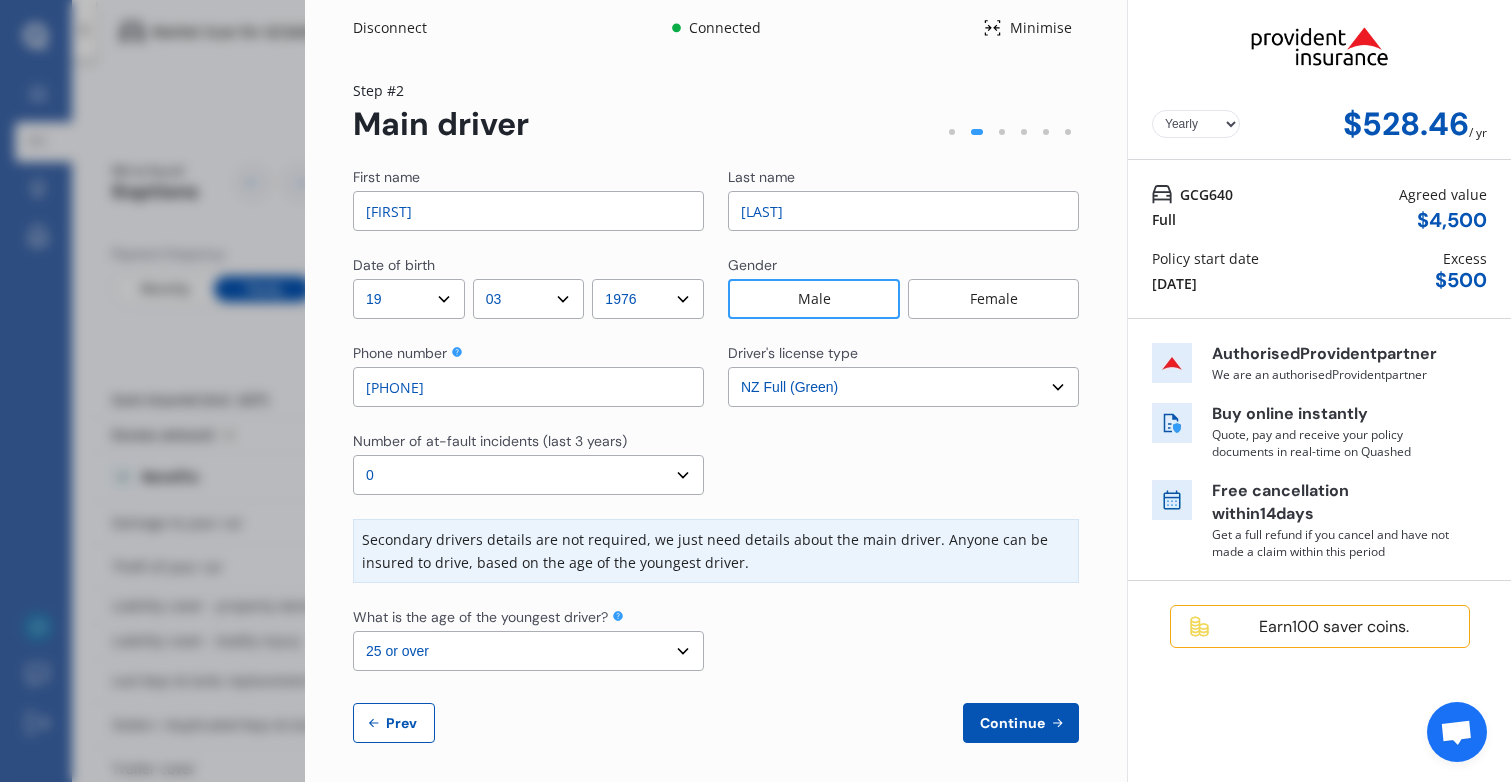 scroll, scrollTop: 9, scrollLeft: 0, axis: vertical 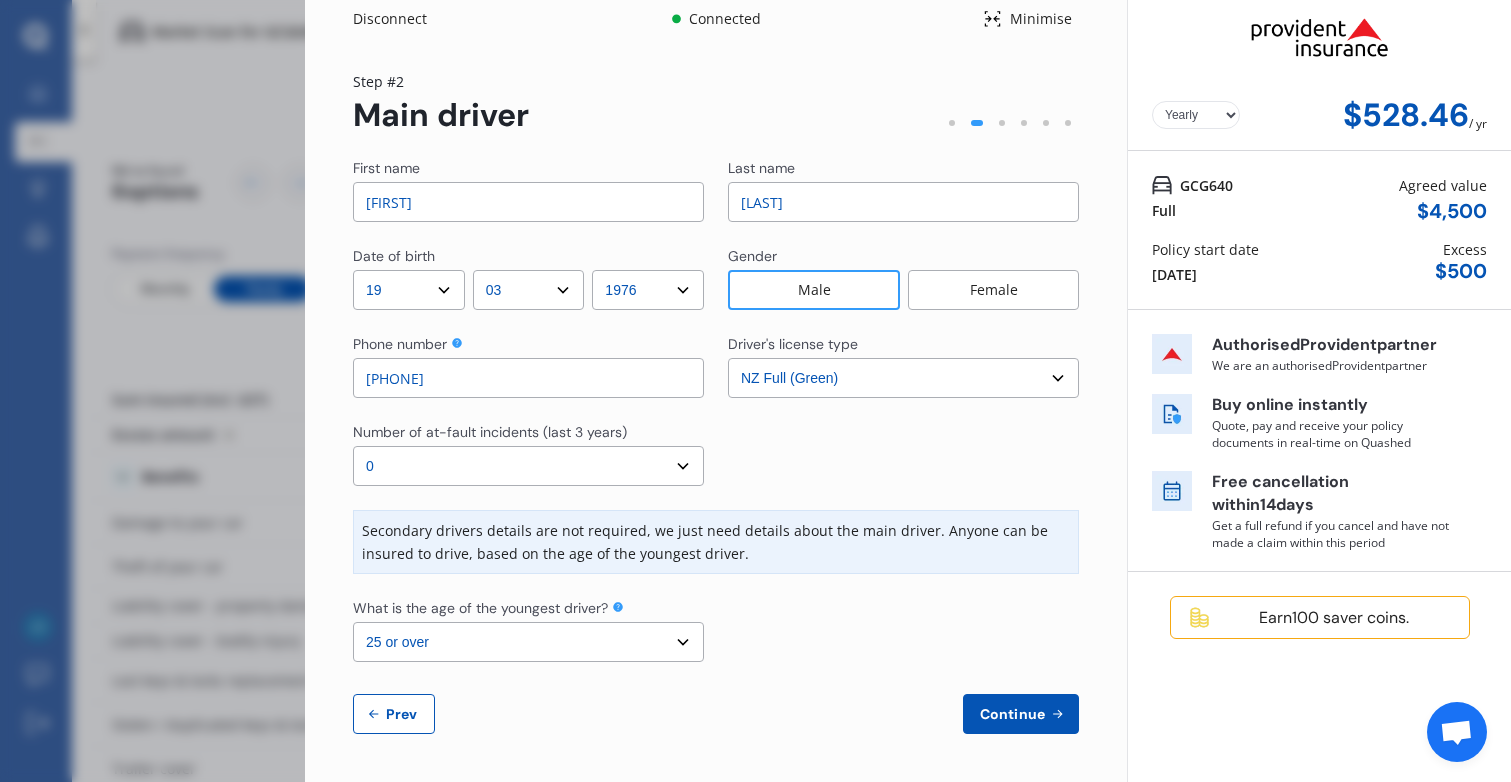 type on "[PHONE]" 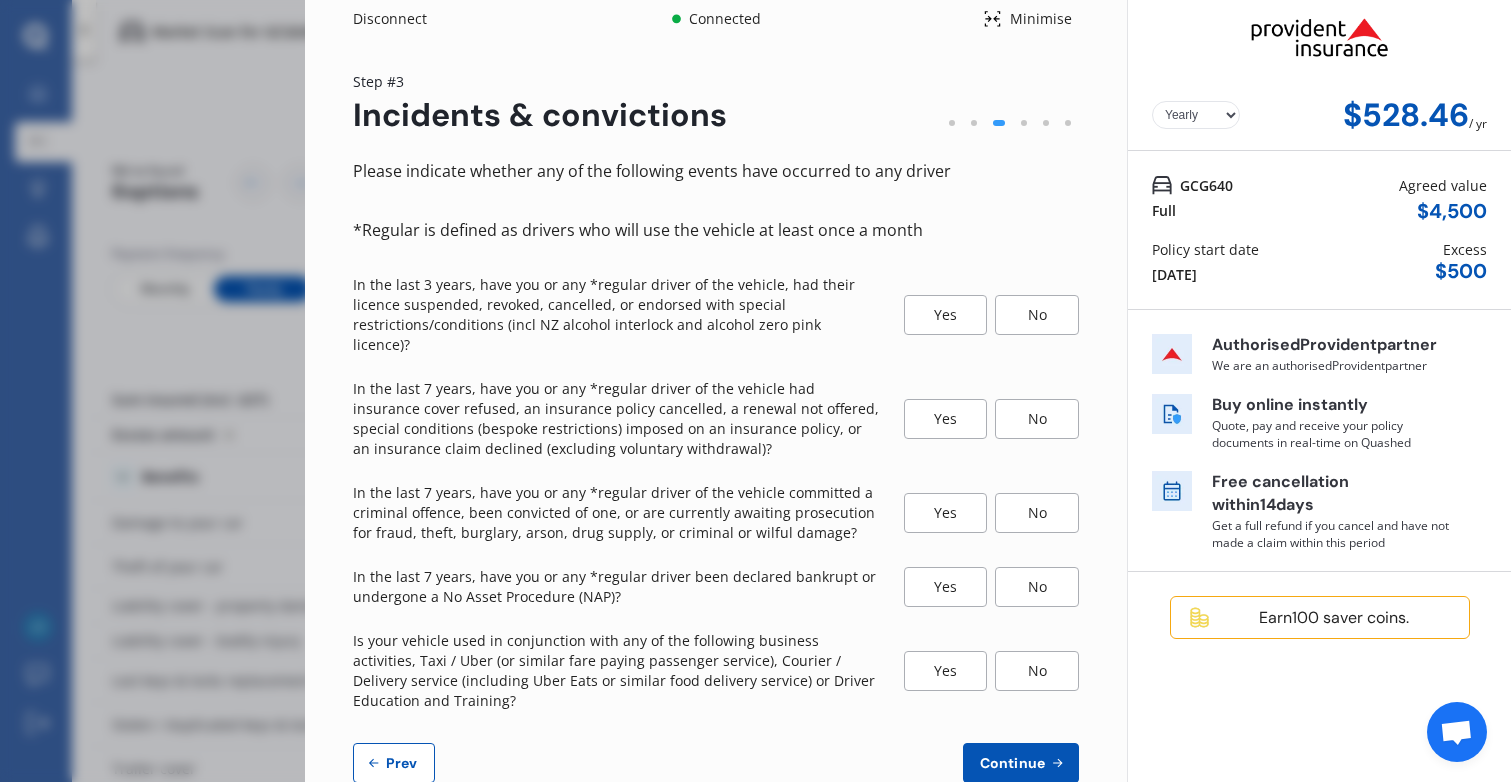 scroll, scrollTop: 0, scrollLeft: 0, axis: both 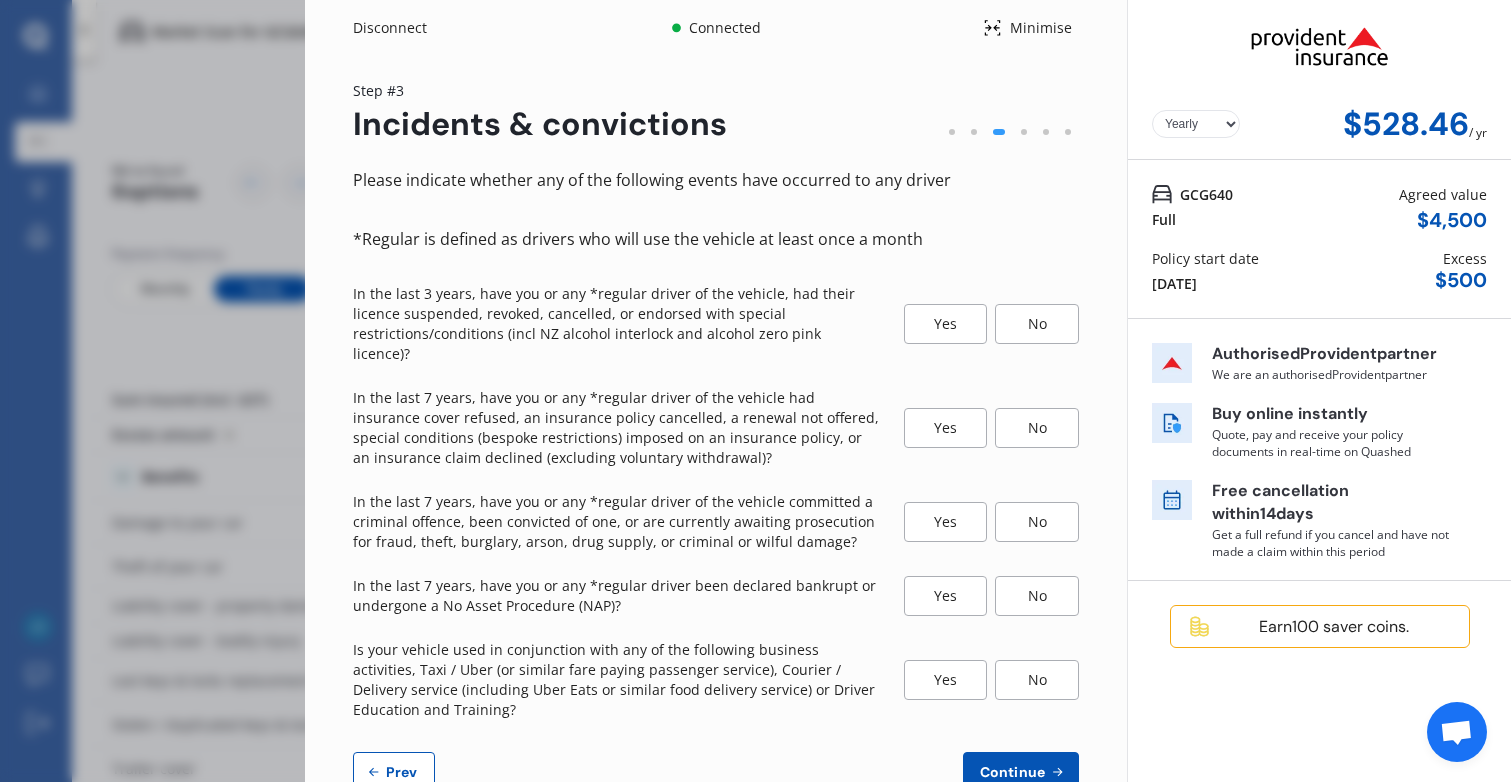 click on "No" at bounding box center [1037, 324] 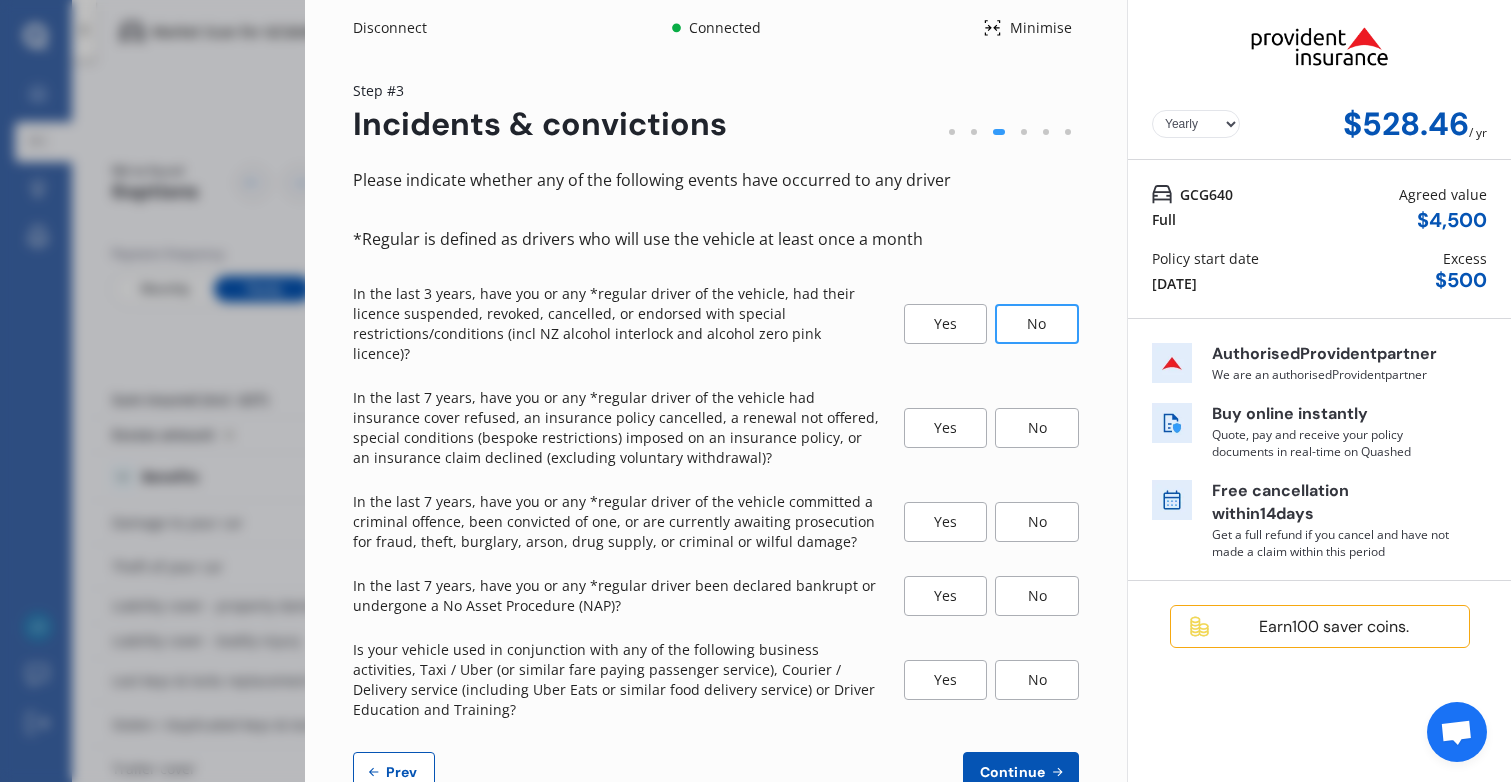 click on "No" at bounding box center (1037, 428) 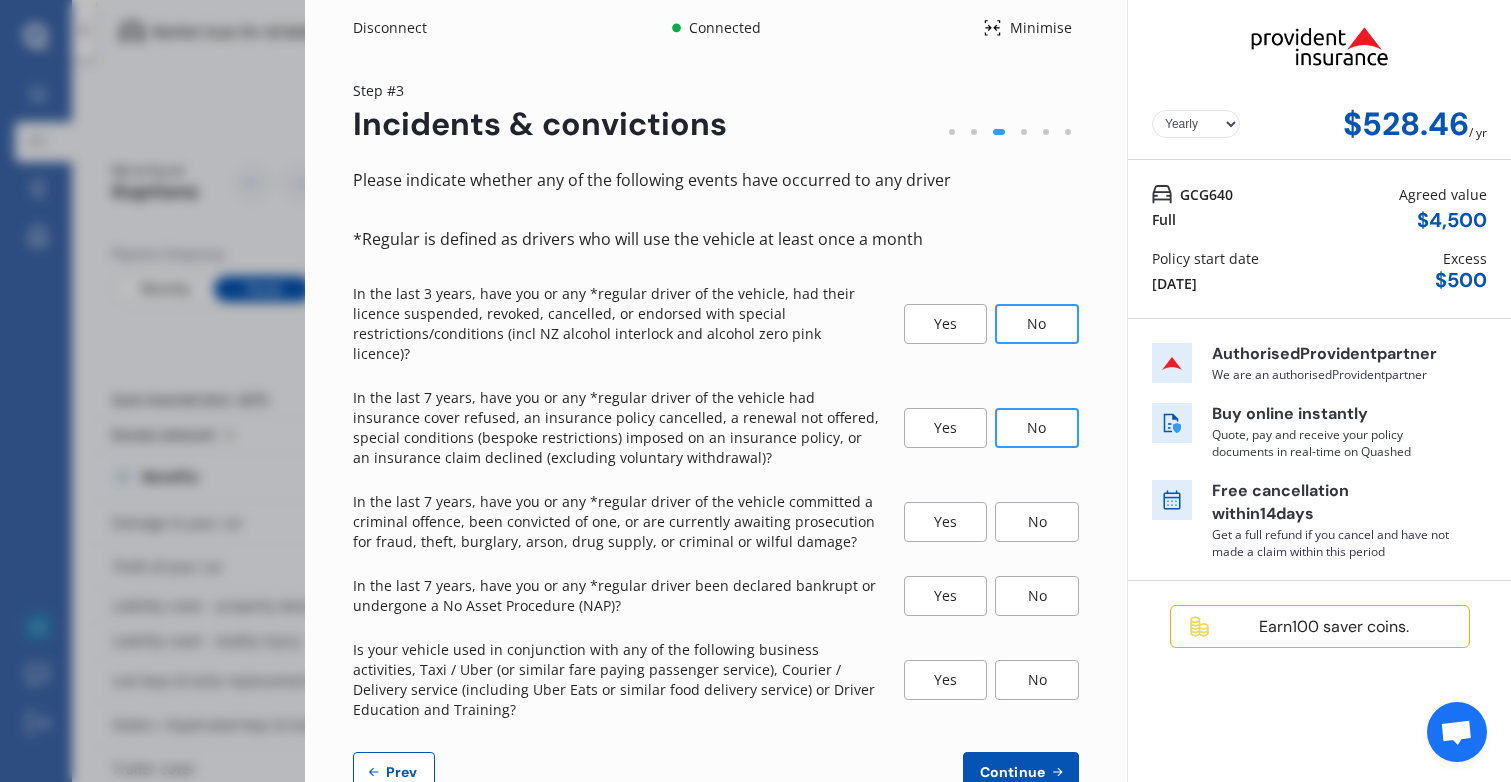 click on "Yes No" at bounding box center [992, 522] 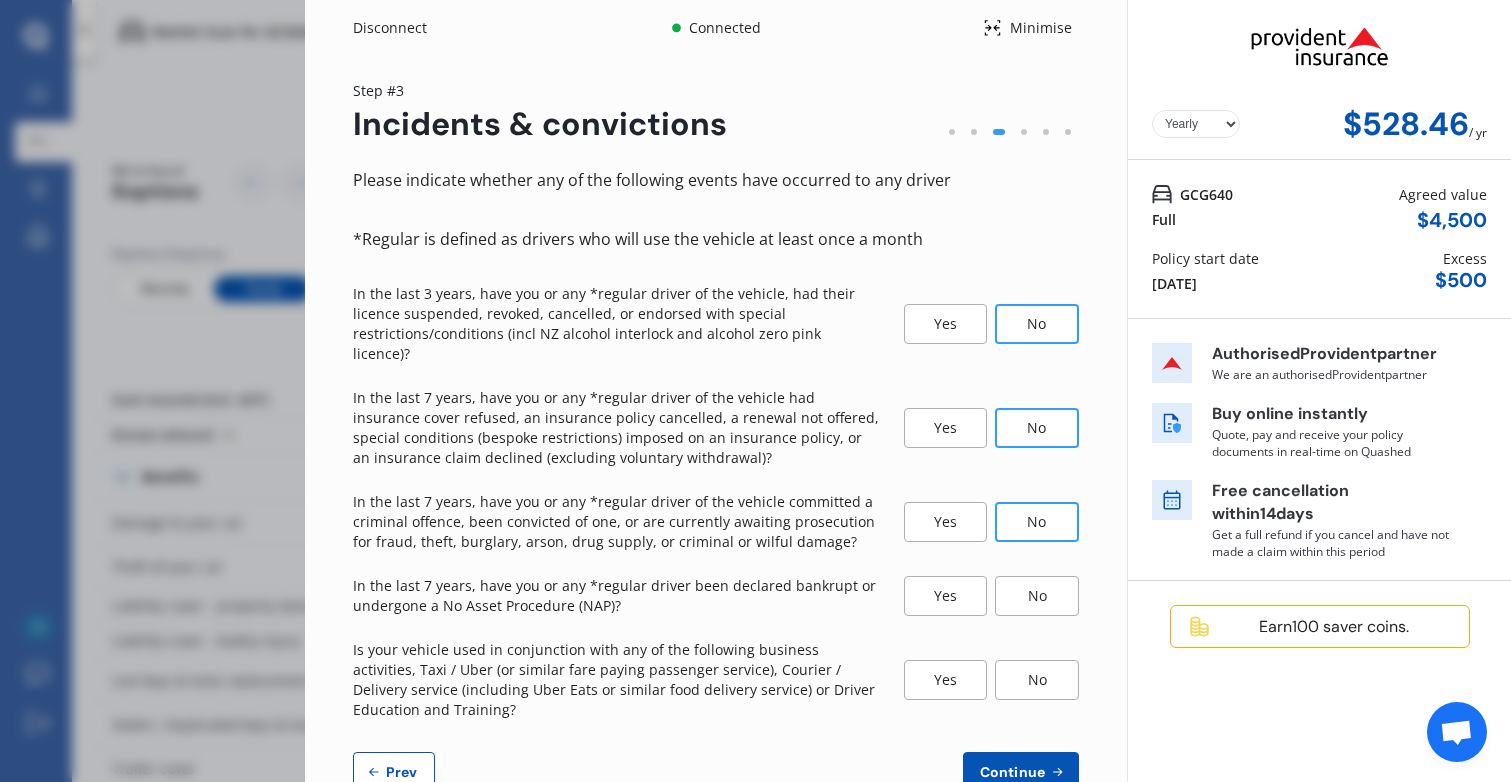 click on "No" at bounding box center [1037, 596] 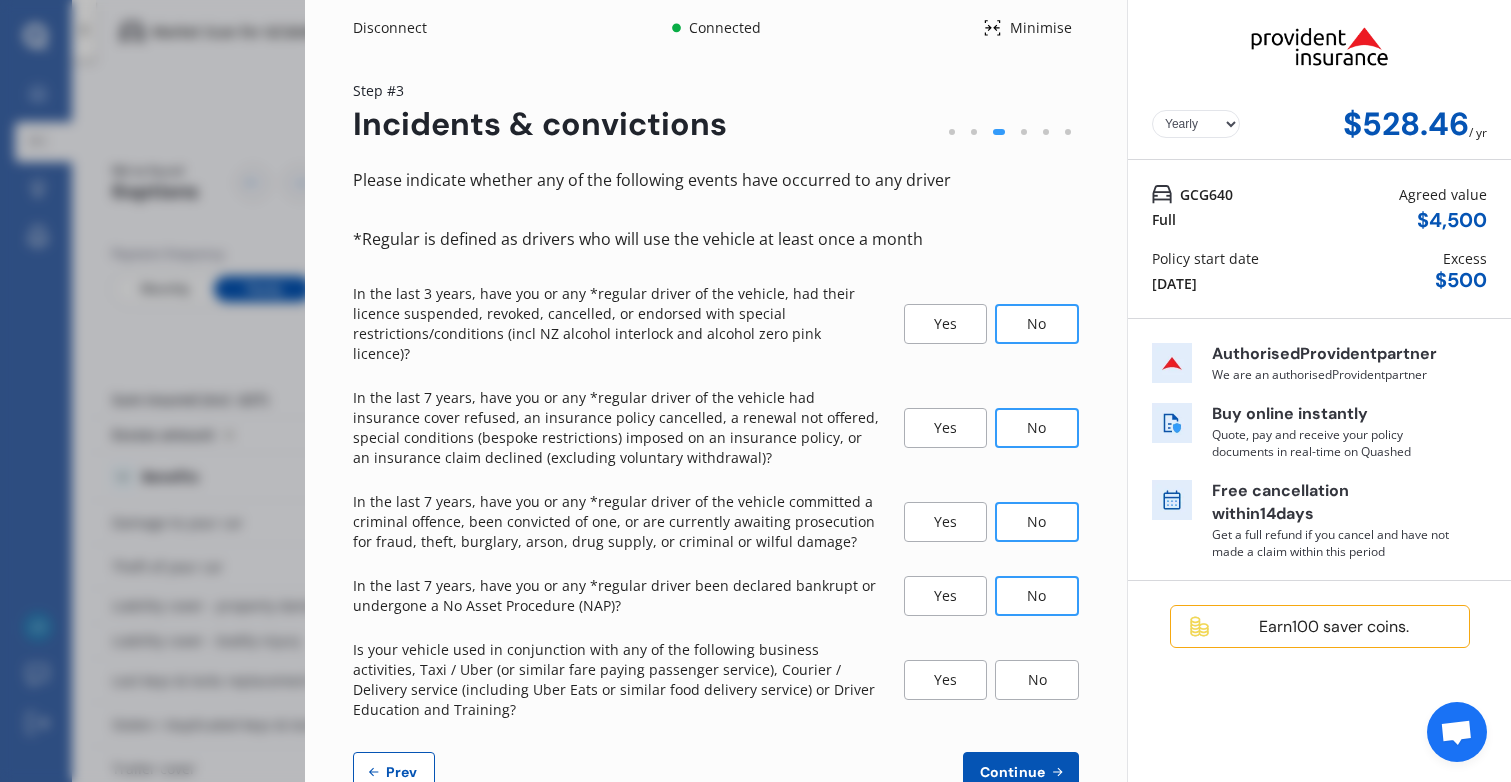 drag, startPoint x: 1031, startPoint y: 640, endPoint x: 1031, endPoint y: 624, distance: 16 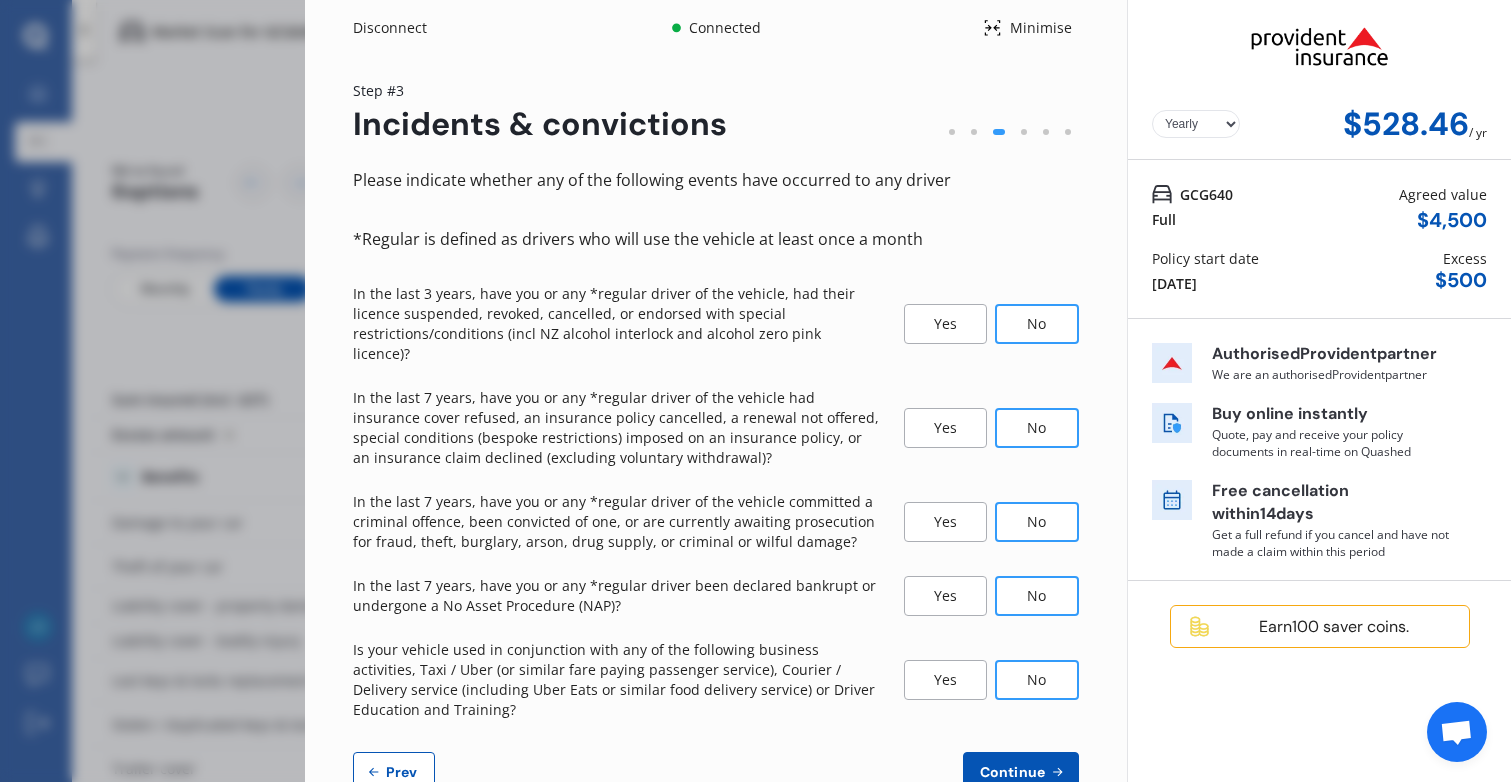 click on "Continue" at bounding box center [1021, 772] 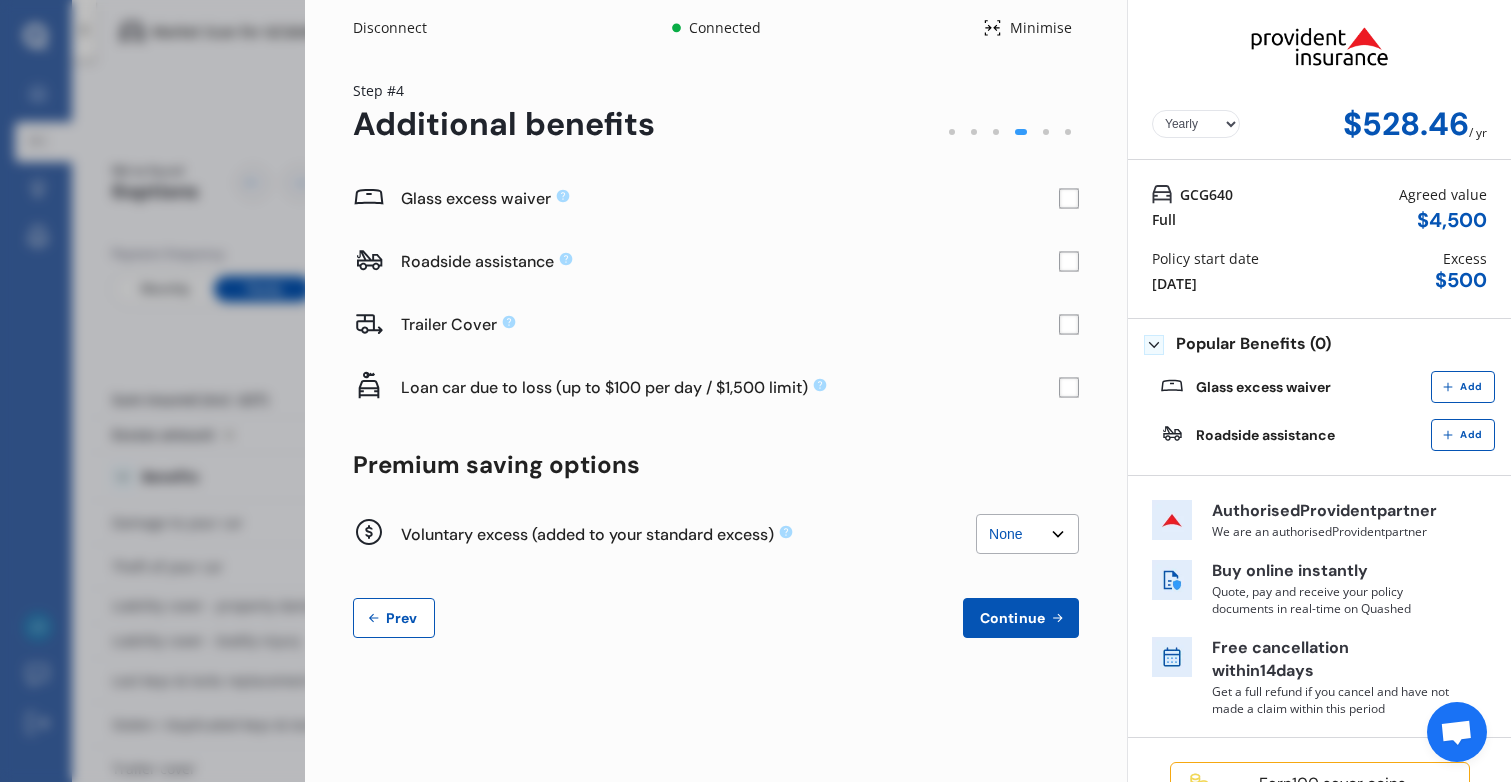 click 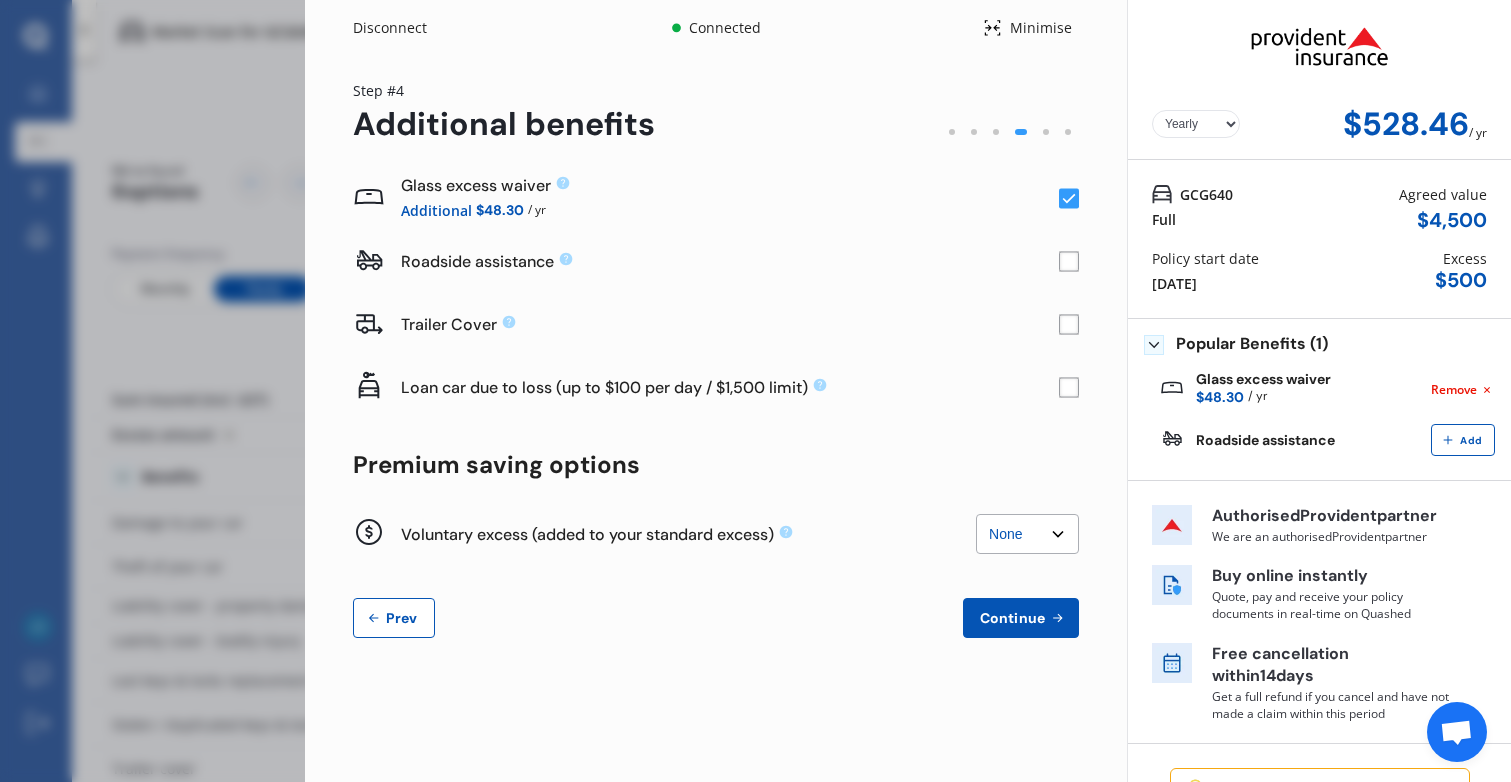 click on "None $200 $450 $700 $950 $1,200 $1,700" at bounding box center (1027, 534) 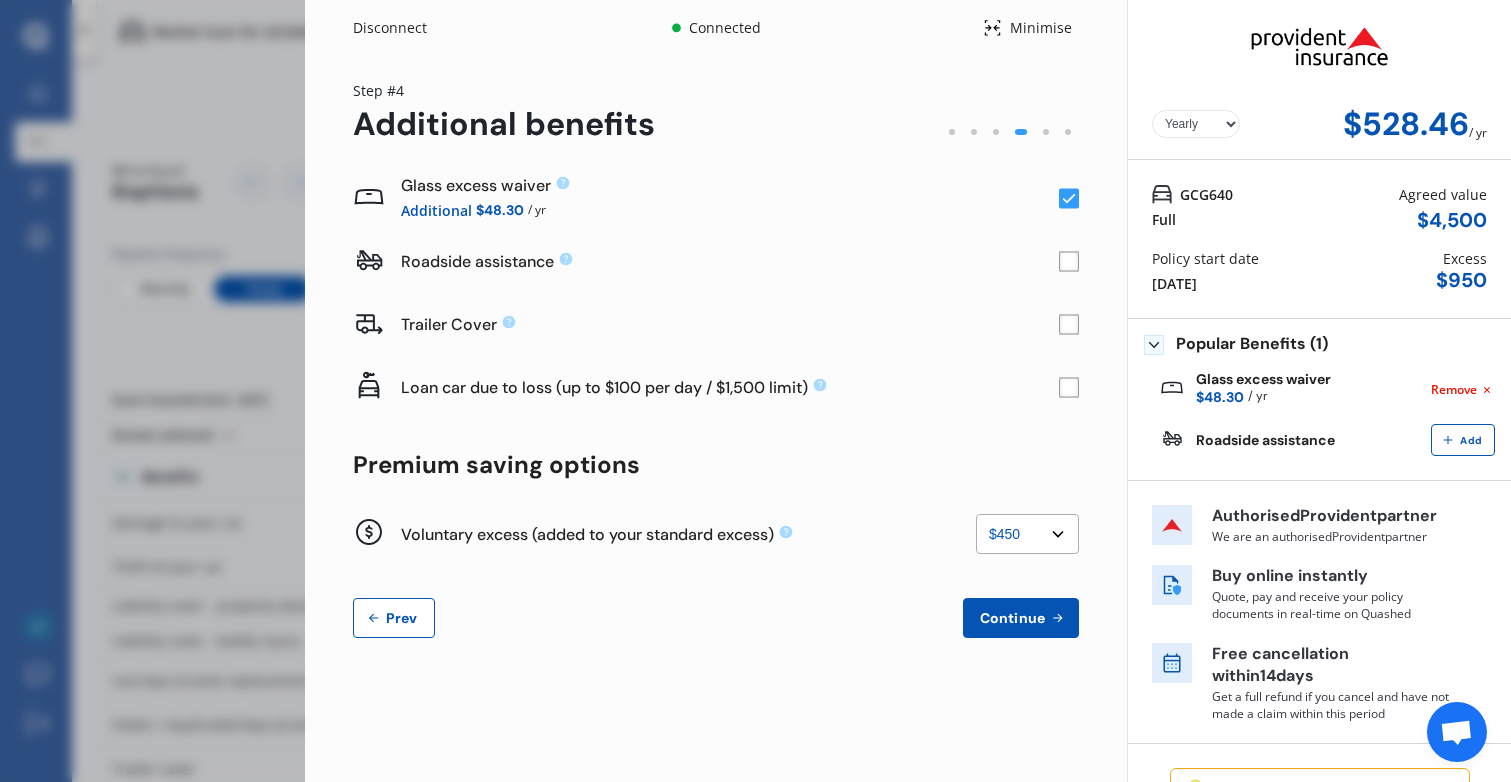 click on "Continue" at bounding box center (1012, 618) 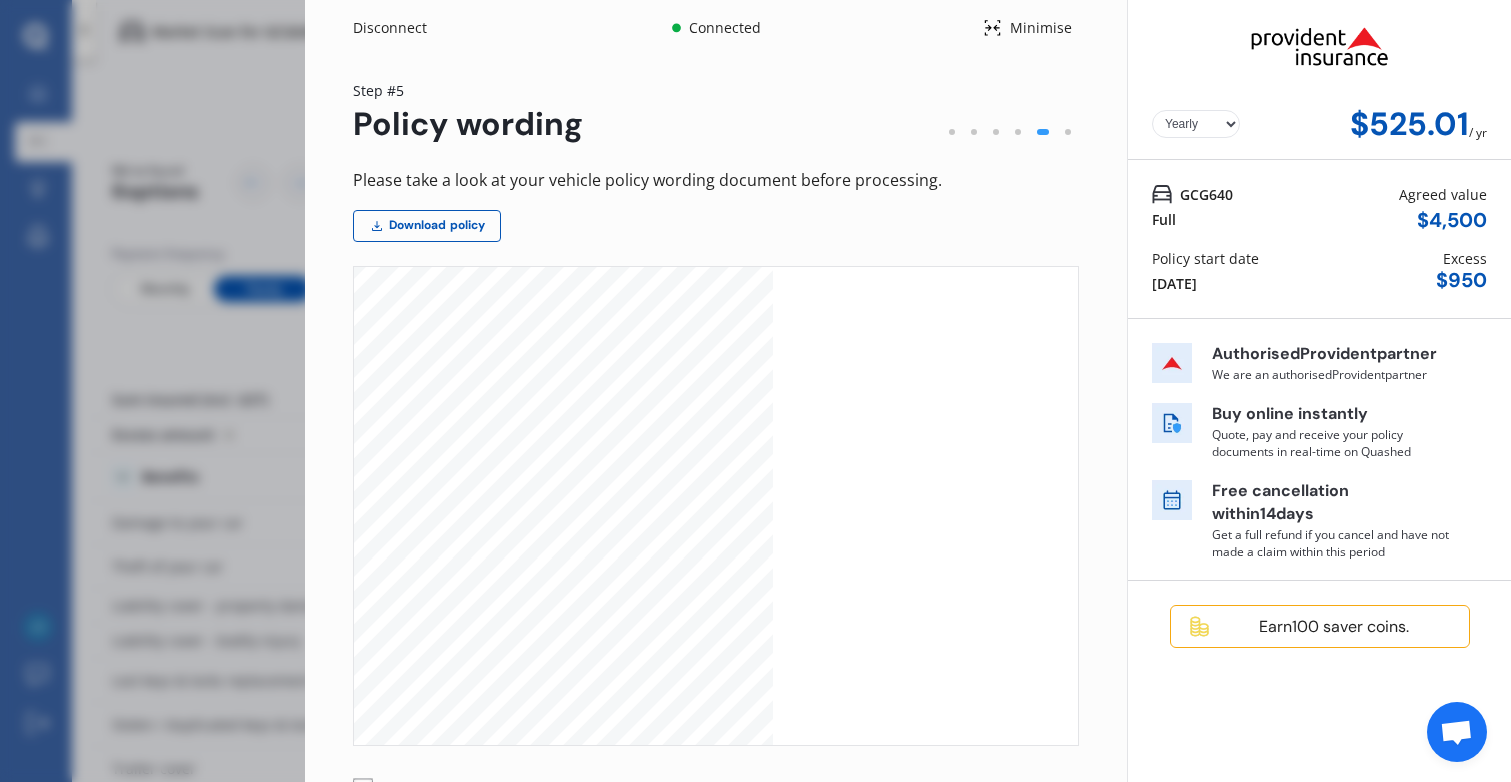 scroll, scrollTop: 5179, scrollLeft: 0, axis: vertical 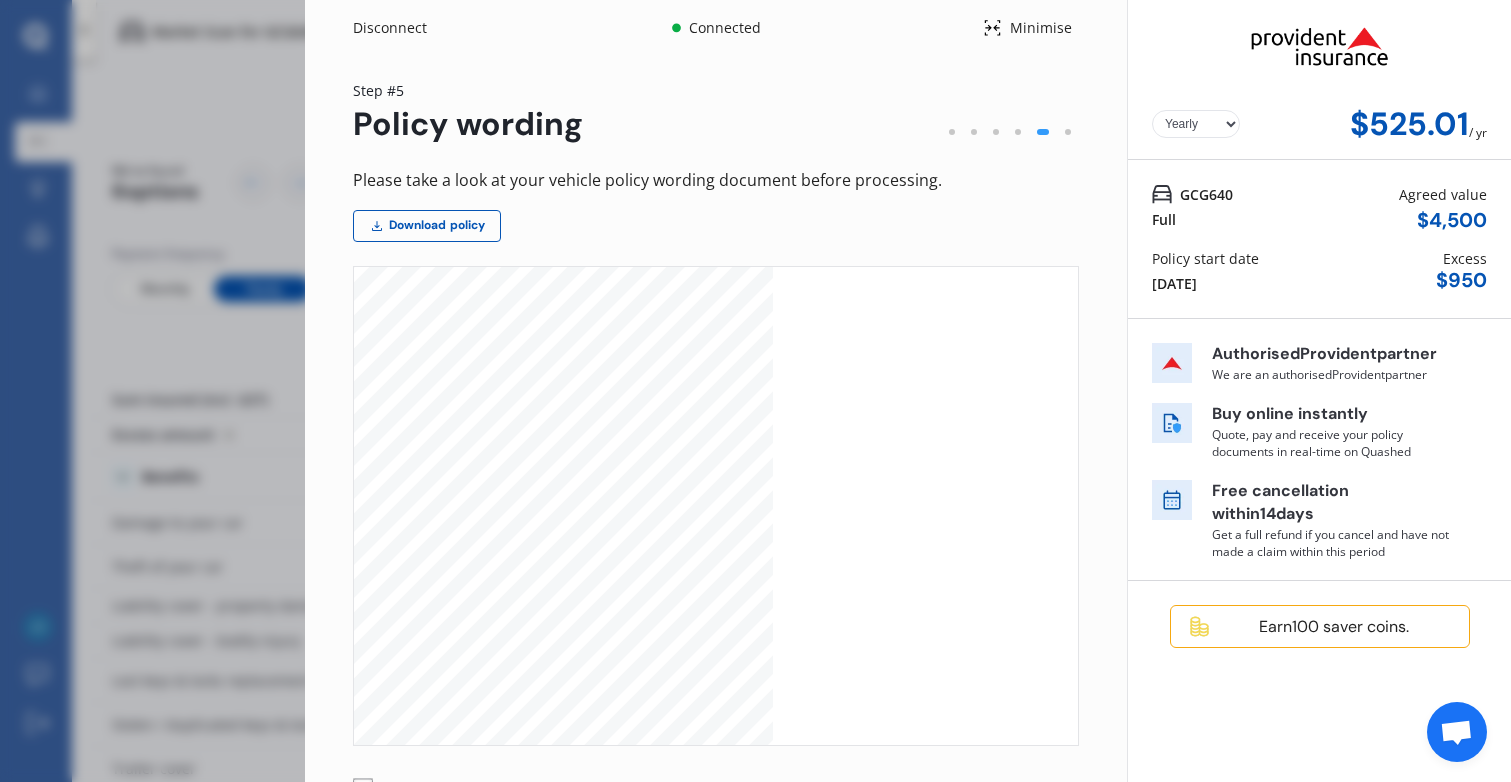 click on "Yearly Monthly" at bounding box center (1196, 124) 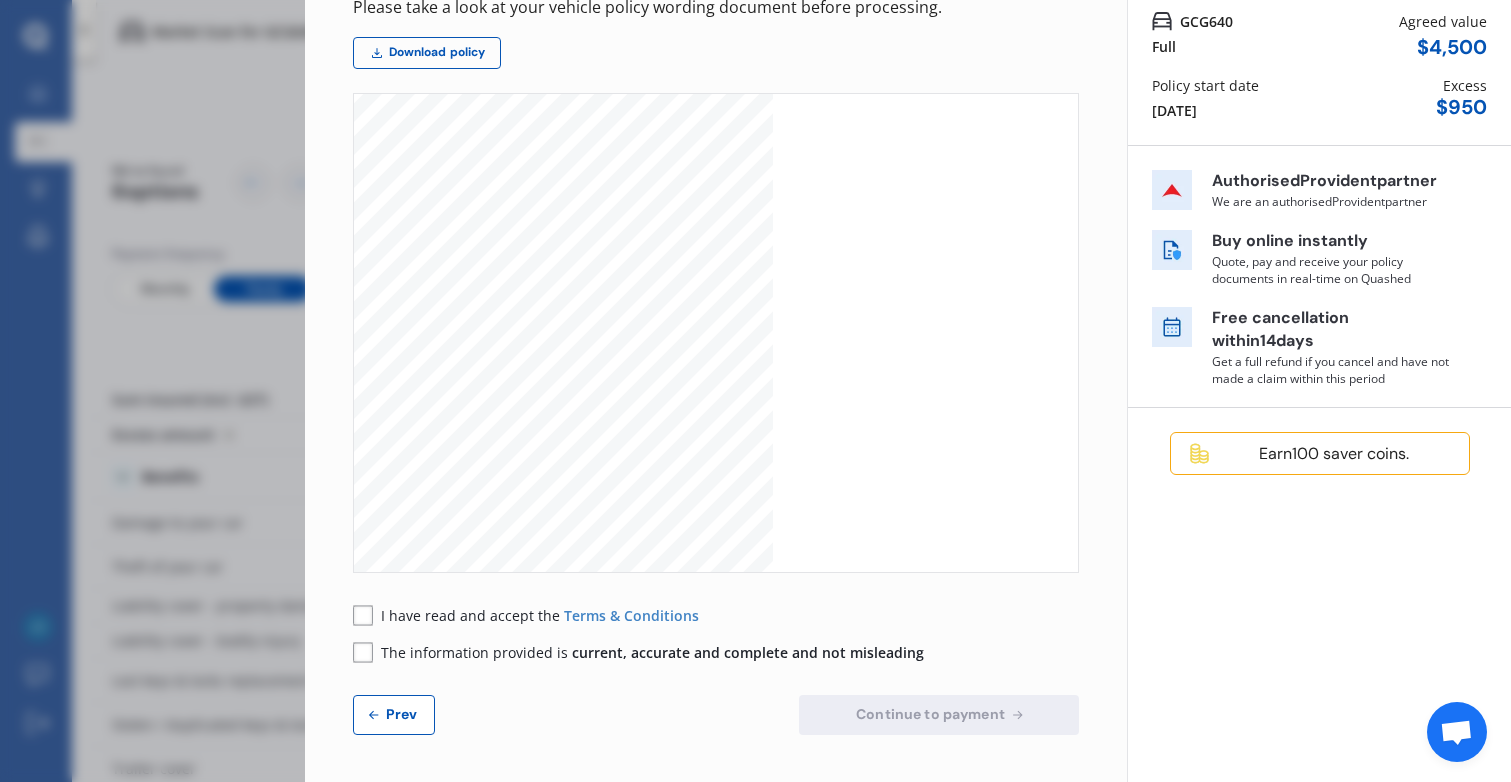 scroll, scrollTop: 8989, scrollLeft: 0, axis: vertical 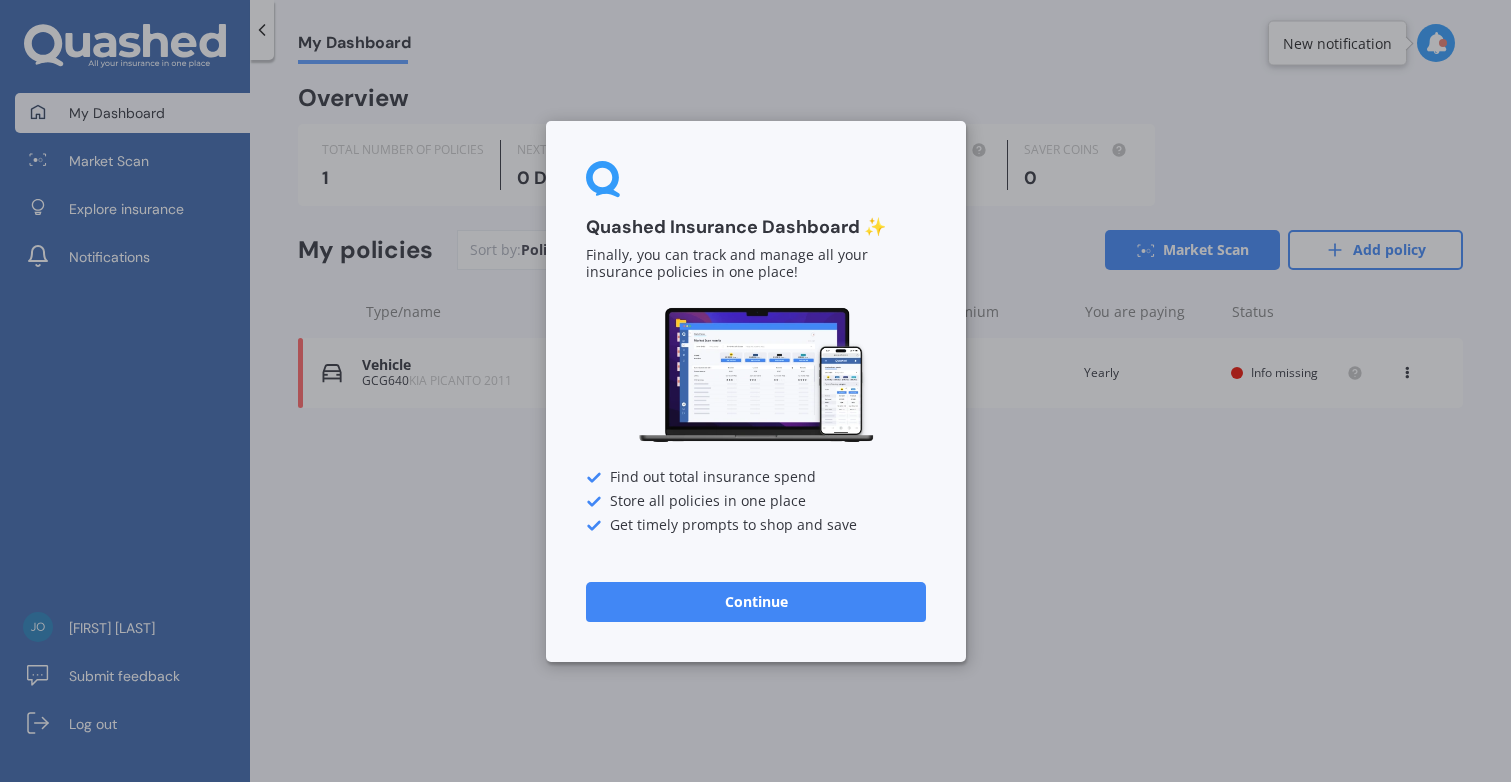 click on "Quashed Insurance Dashboard ✨ Finally, you can track and manage all your insurance policies in one place!  Find out total insurance spend  Store all policies in one place  Get timely prompts to shop and save Continue" at bounding box center (756, 391) 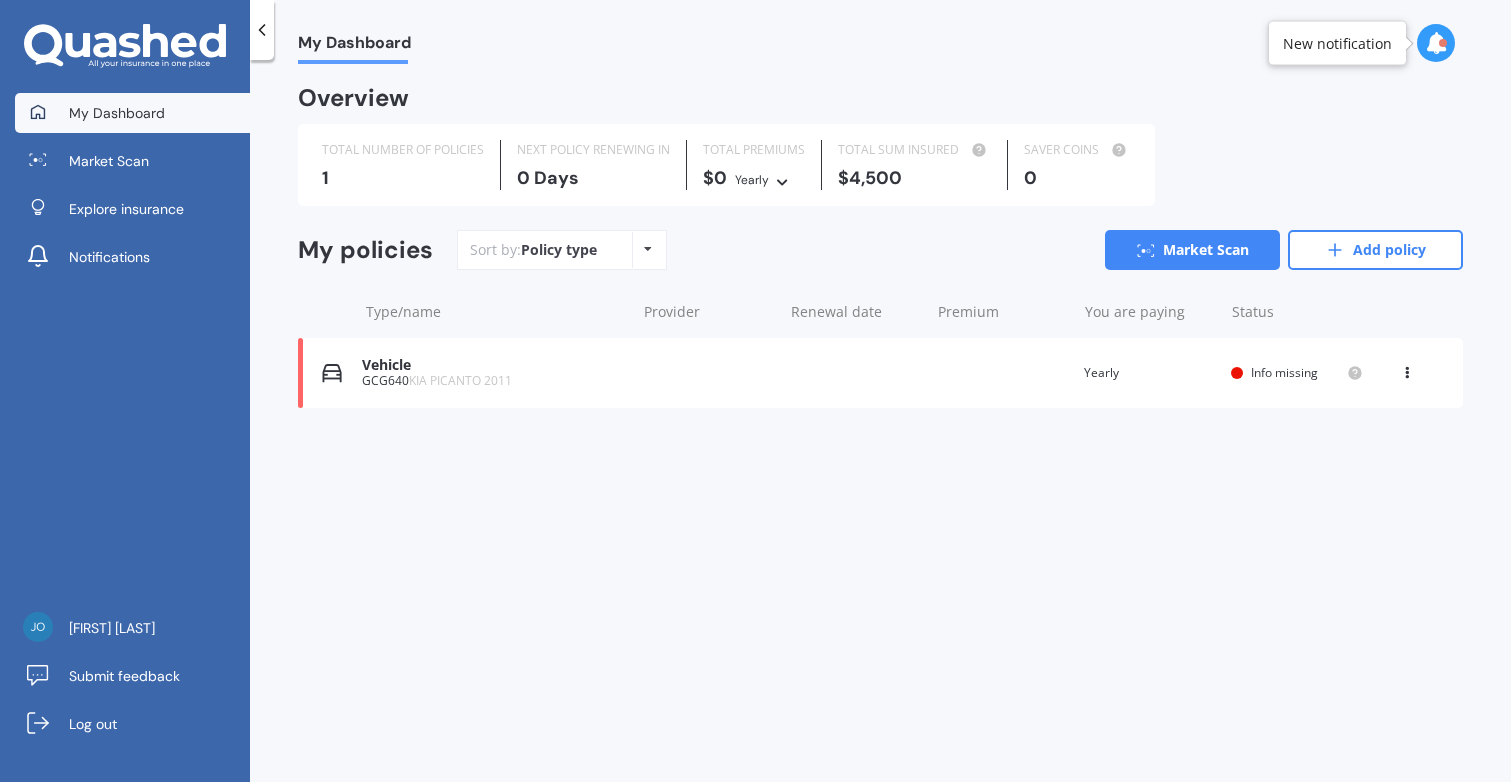 click on "1" at bounding box center (403, 178) 